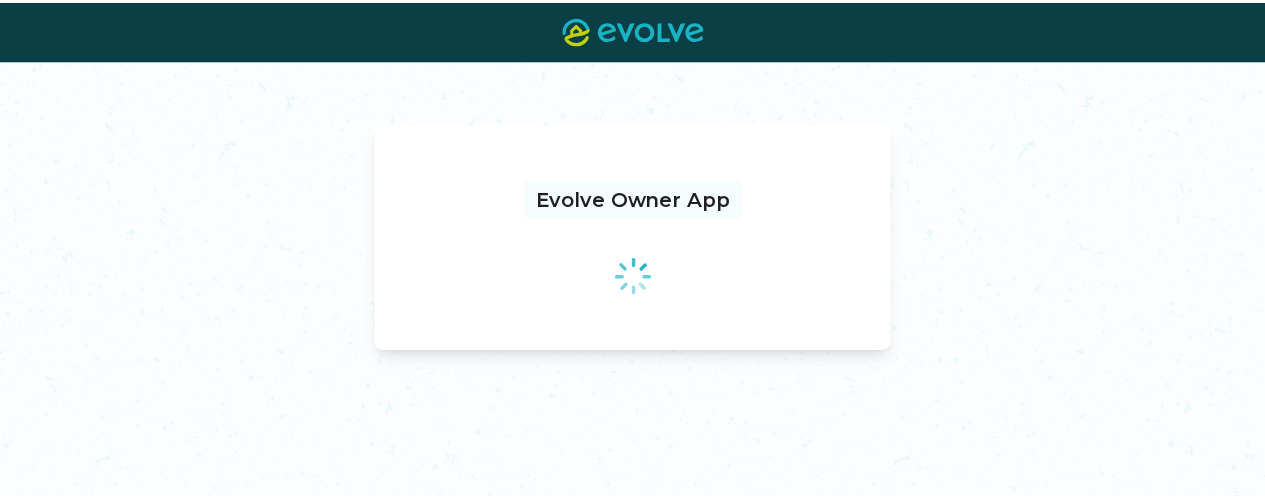 scroll, scrollTop: 0, scrollLeft: 0, axis: both 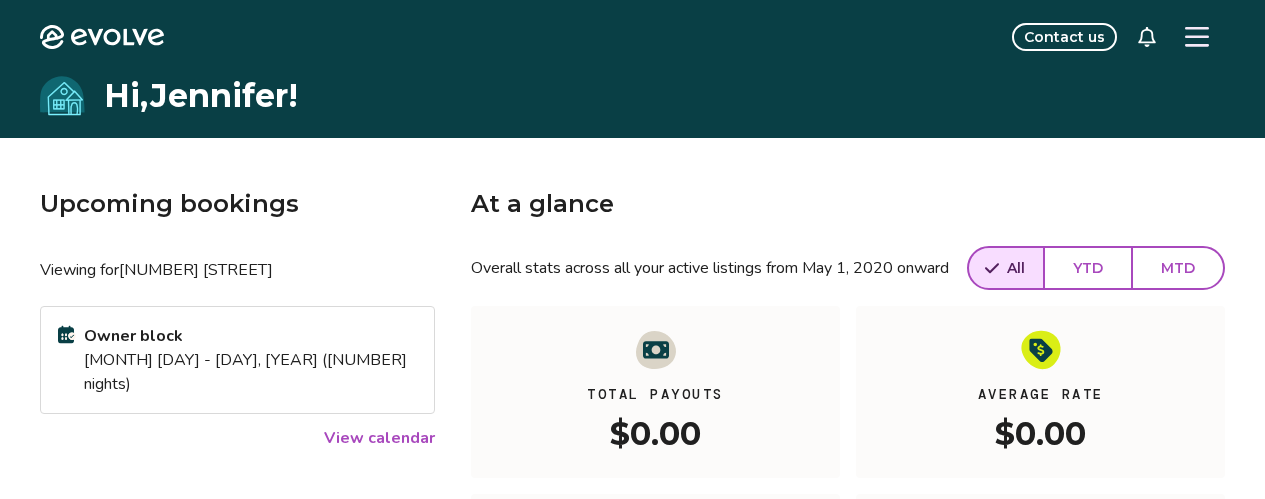 click on "View calendar" at bounding box center [379, 438] 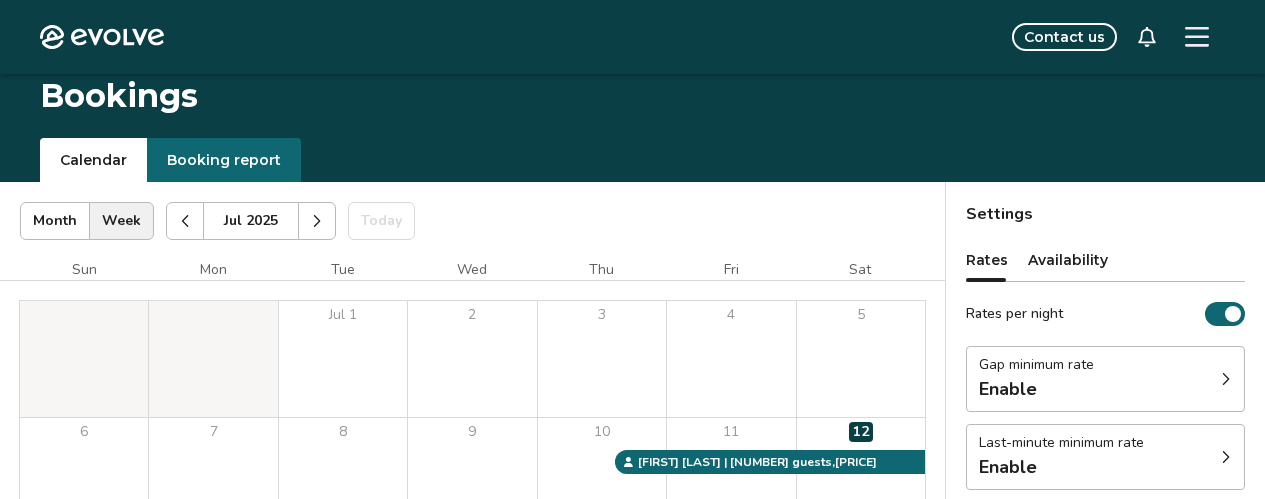 scroll, scrollTop: 436, scrollLeft: 0, axis: vertical 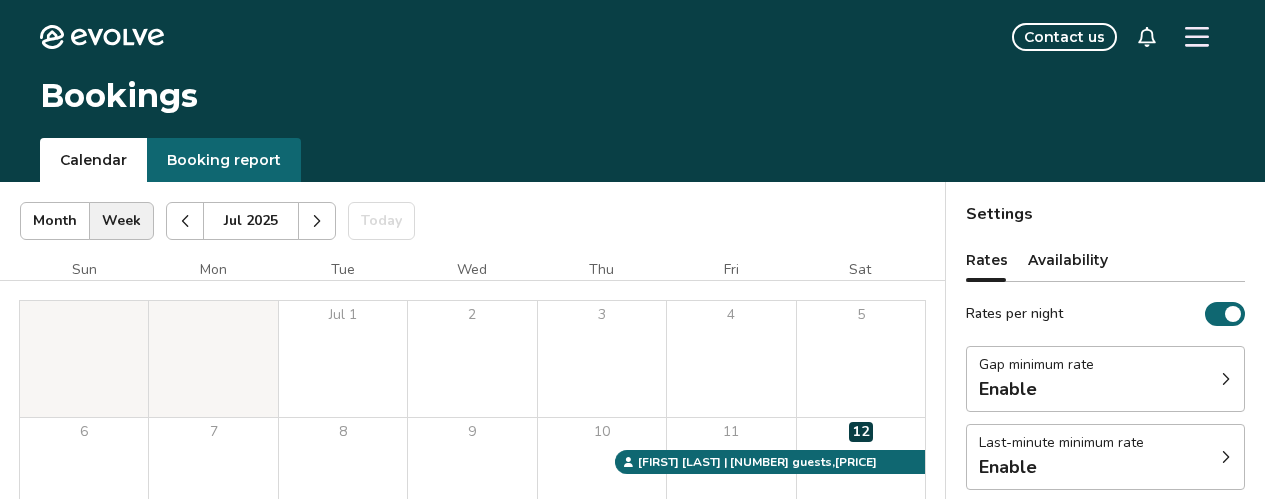 click at bounding box center (317, 221) 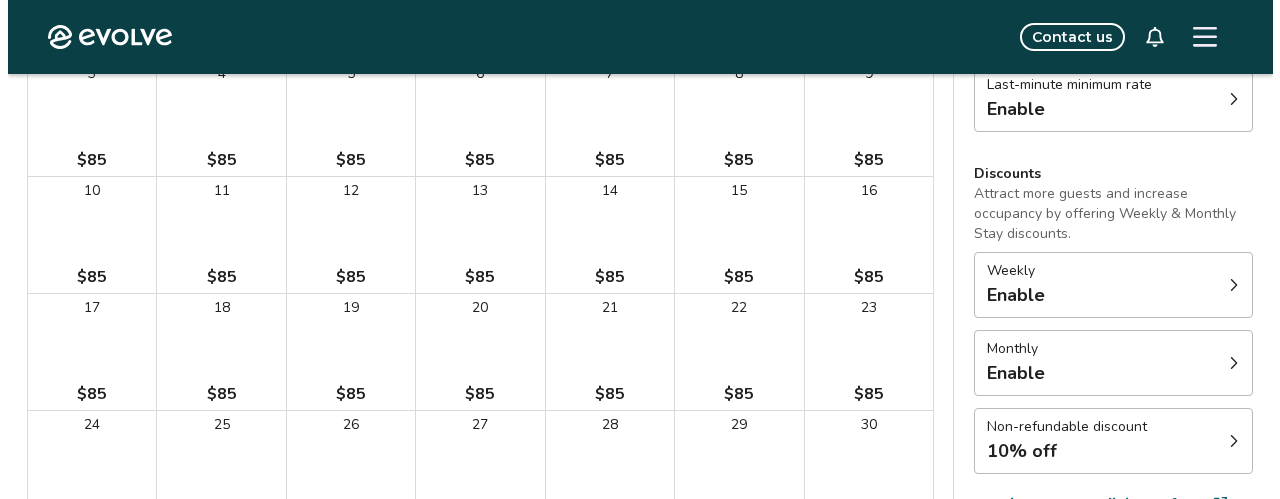 scroll, scrollTop: 360, scrollLeft: 0, axis: vertical 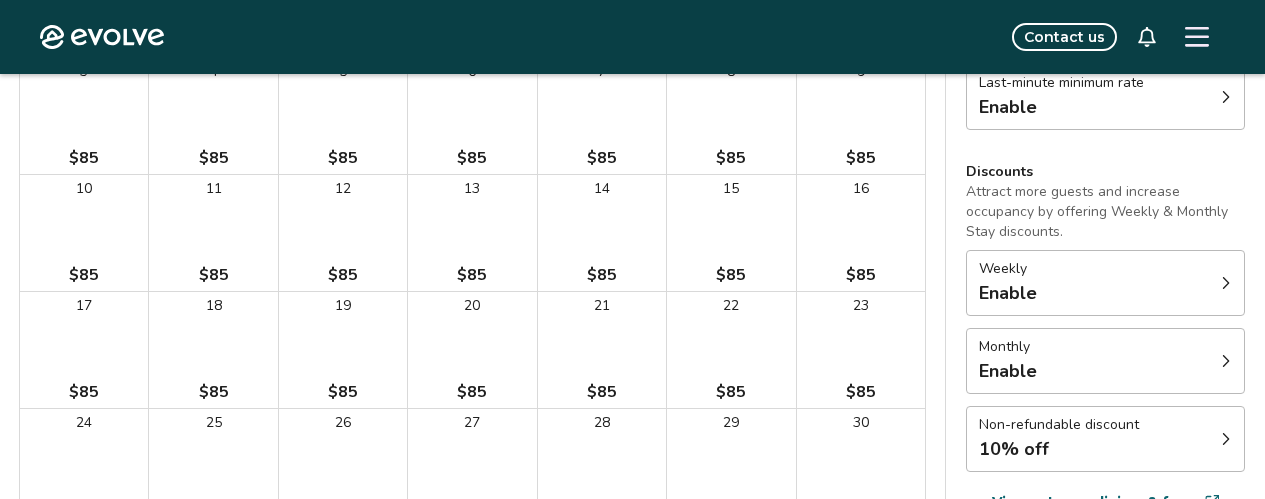 click on "[NUMBER] [PRICE]" at bounding box center [861, 233] 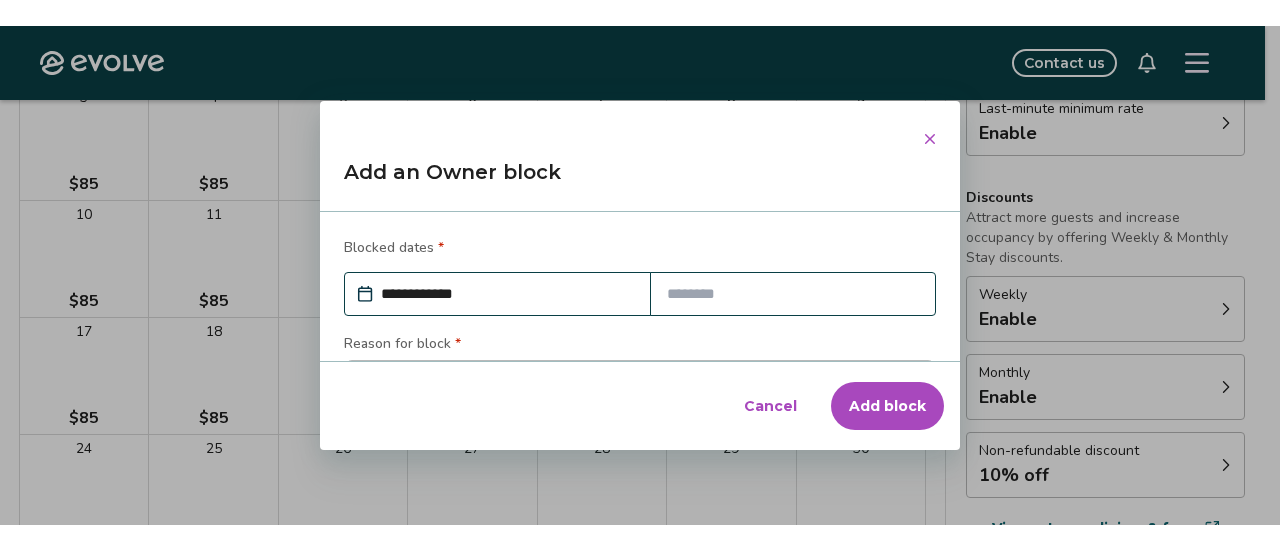 scroll, scrollTop: 43, scrollLeft: 0, axis: vertical 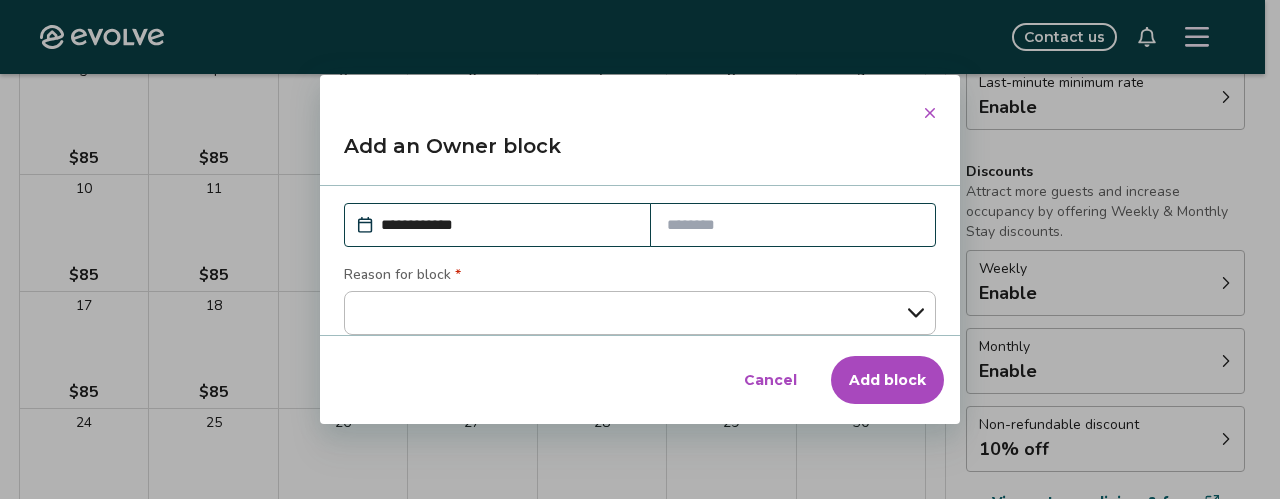 click at bounding box center [793, 225] 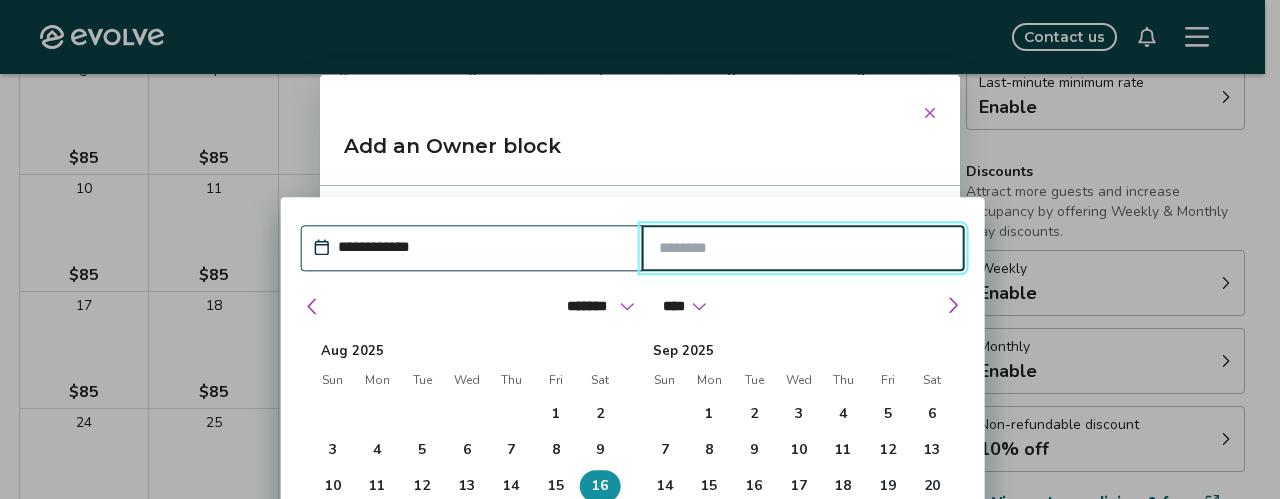 click at bounding box center (803, 248) 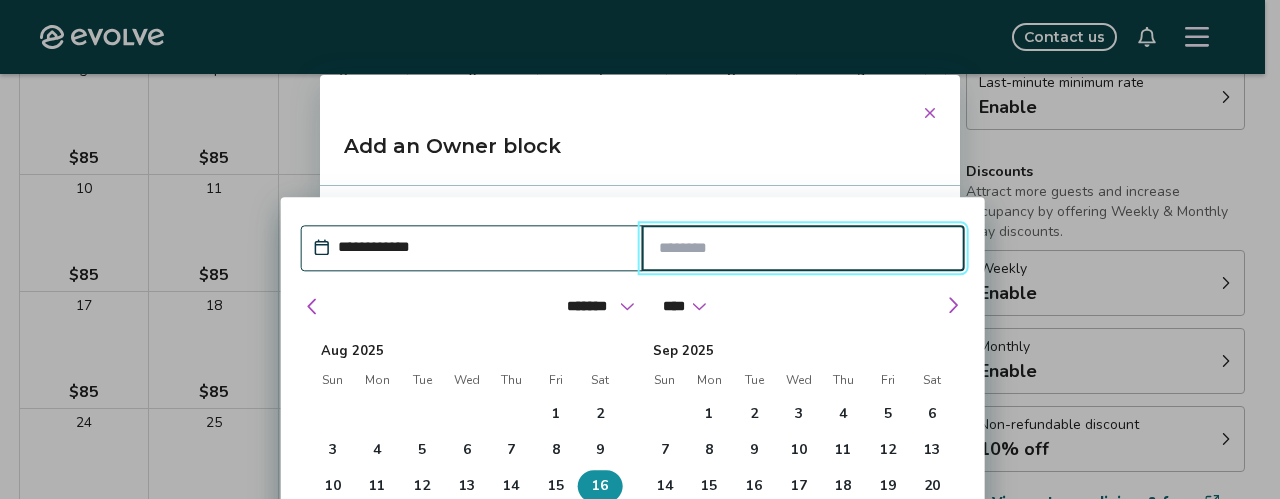 click on "16" at bounding box center [600, 486] 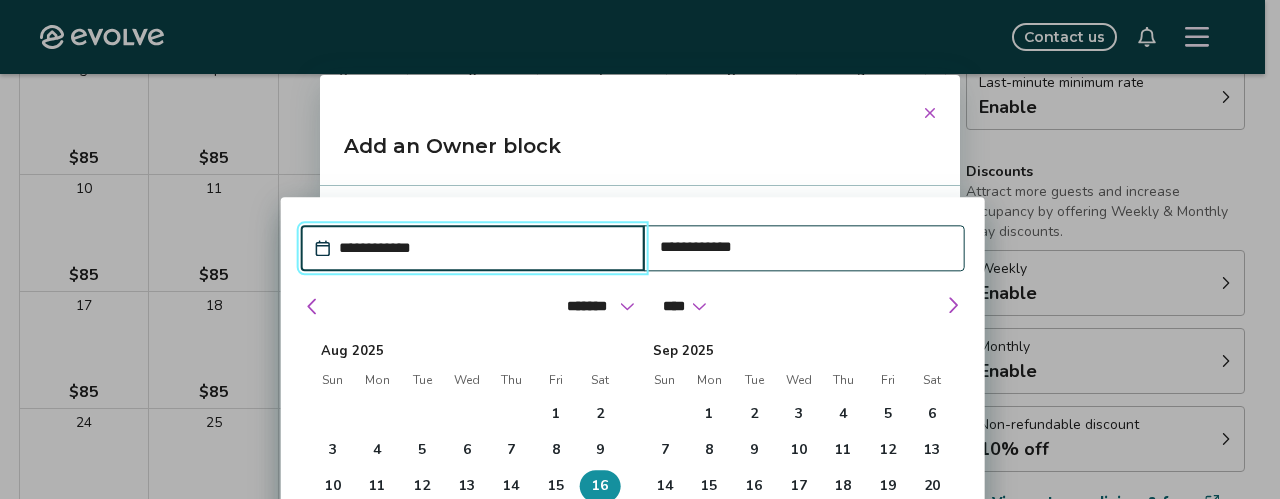 click on "**********" at bounding box center [804, 247] 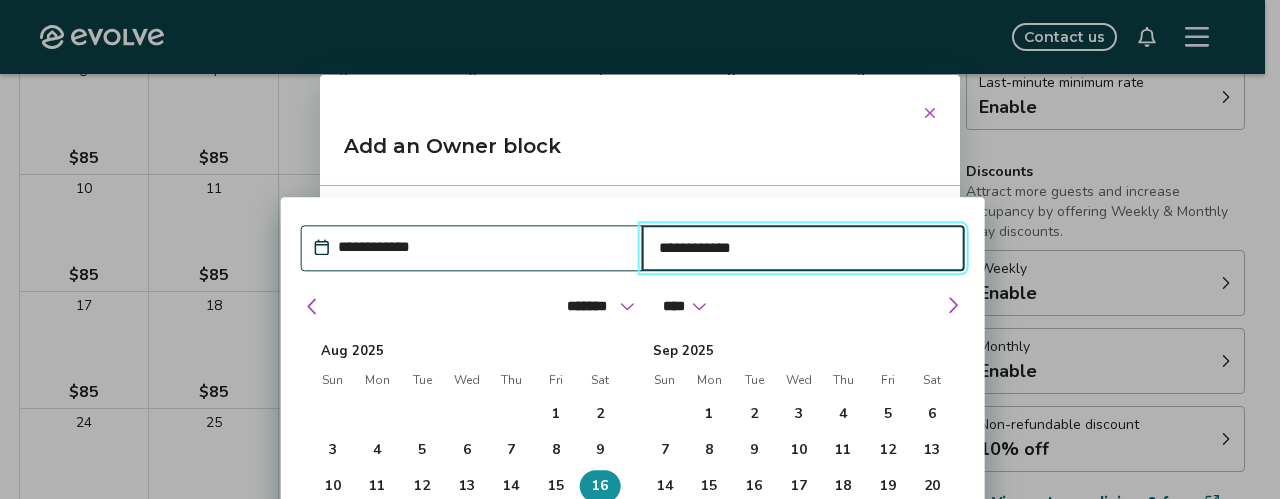 click on "**********" at bounding box center (803, 248) 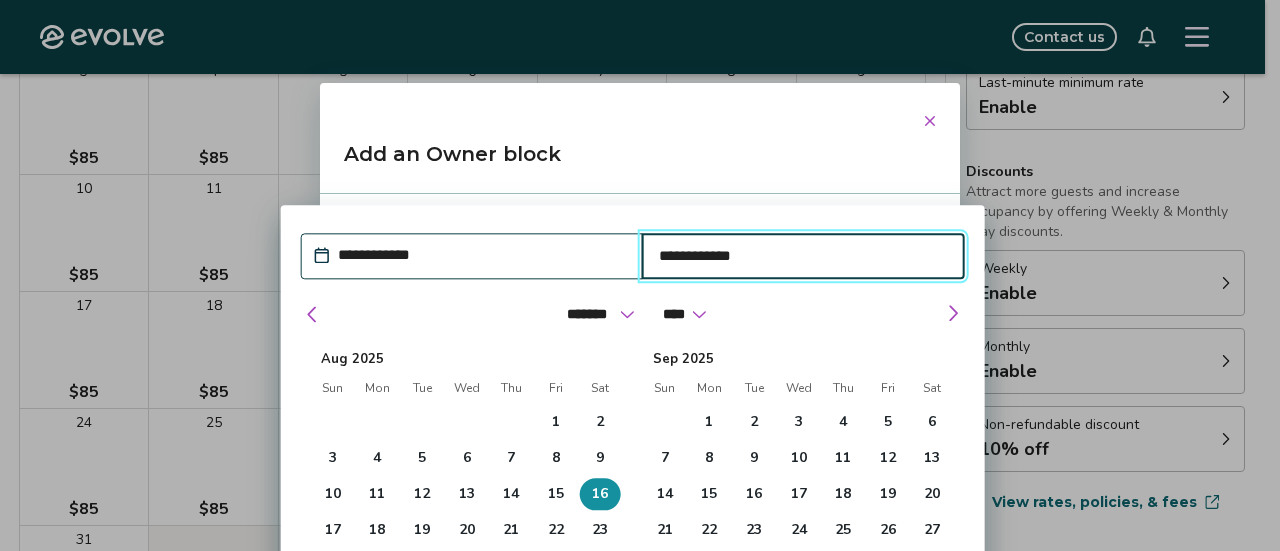 click on "19" at bounding box center [422, 530] 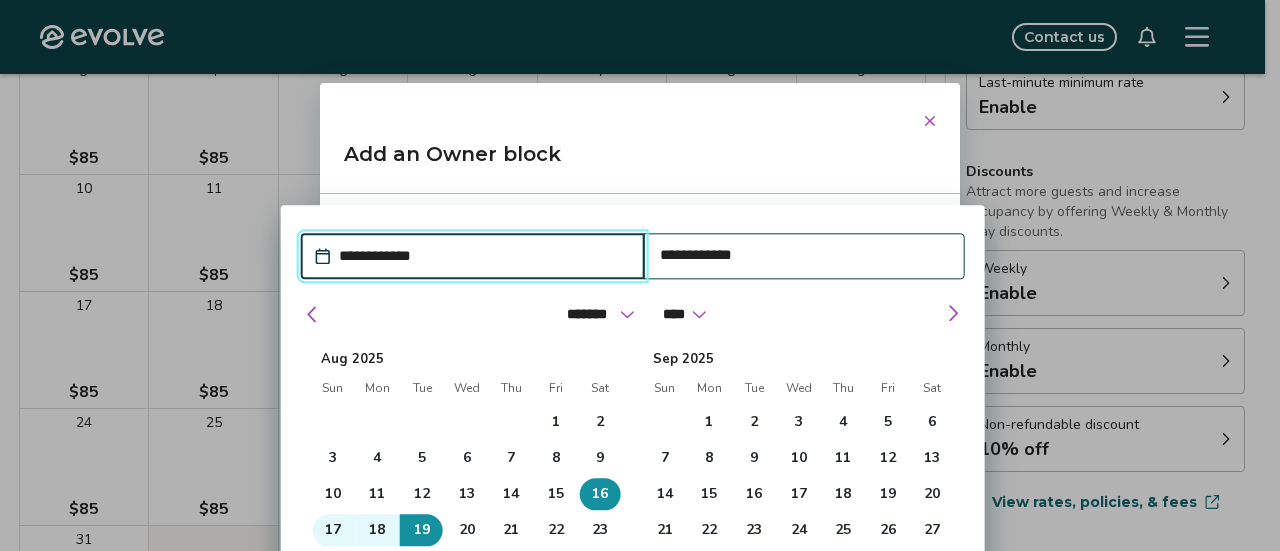 type on "*" 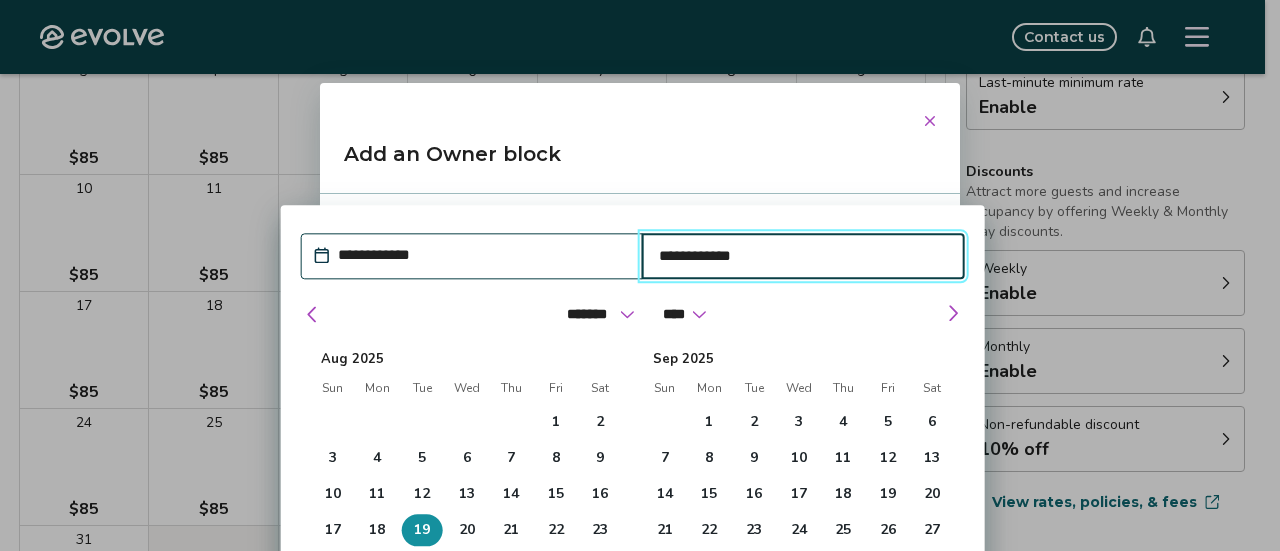 type on "*" 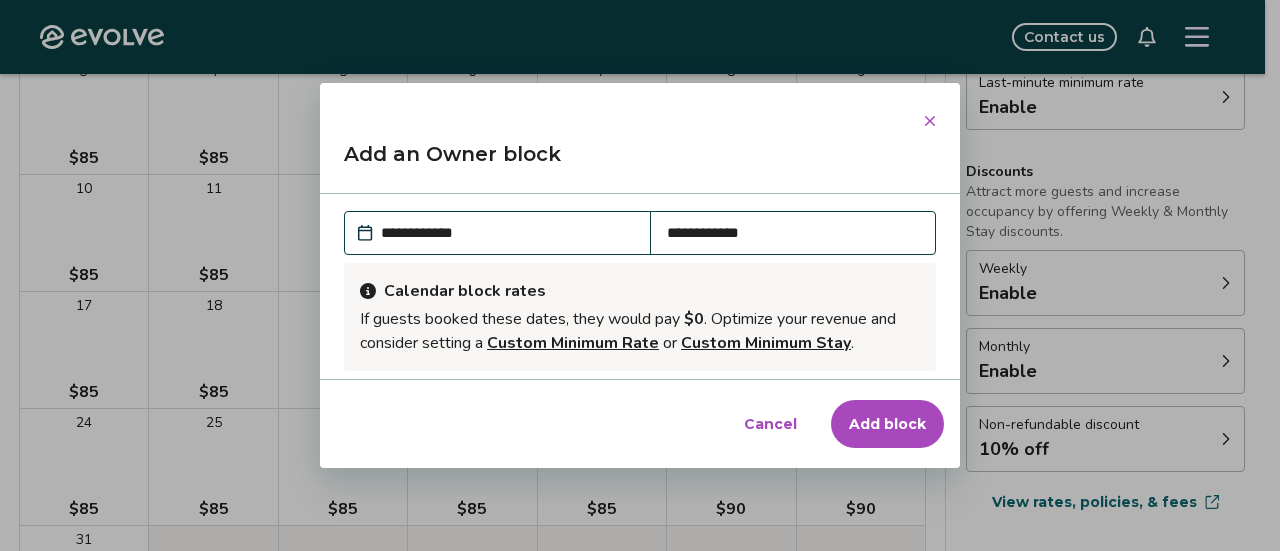 click on "Add an Owner block" at bounding box center (640, 162) 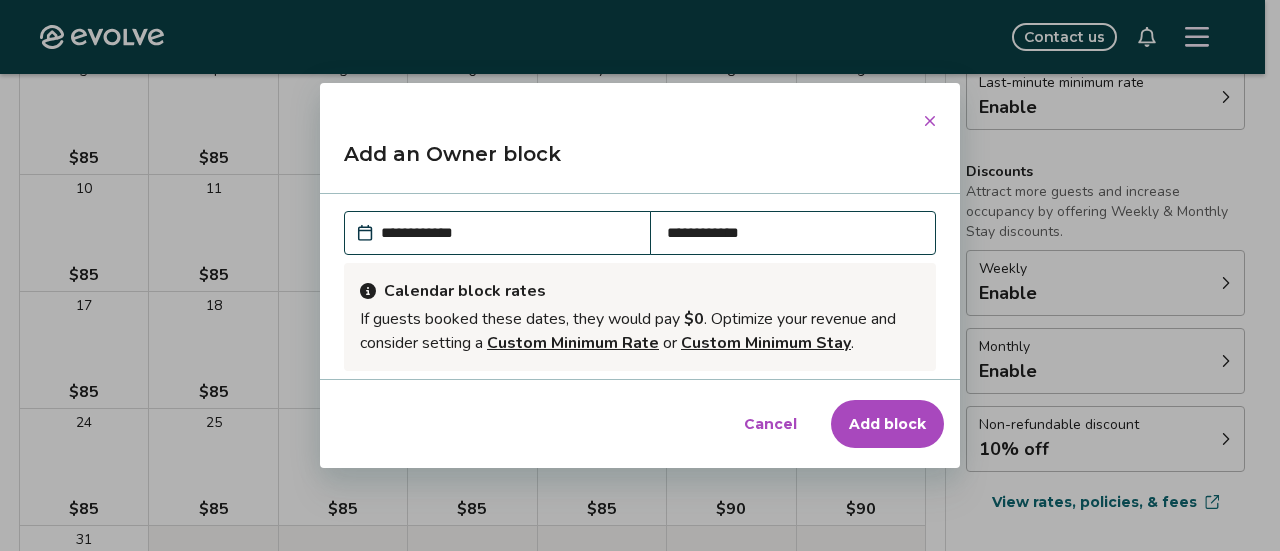 click on "**********" at bounding box center [507, 233] 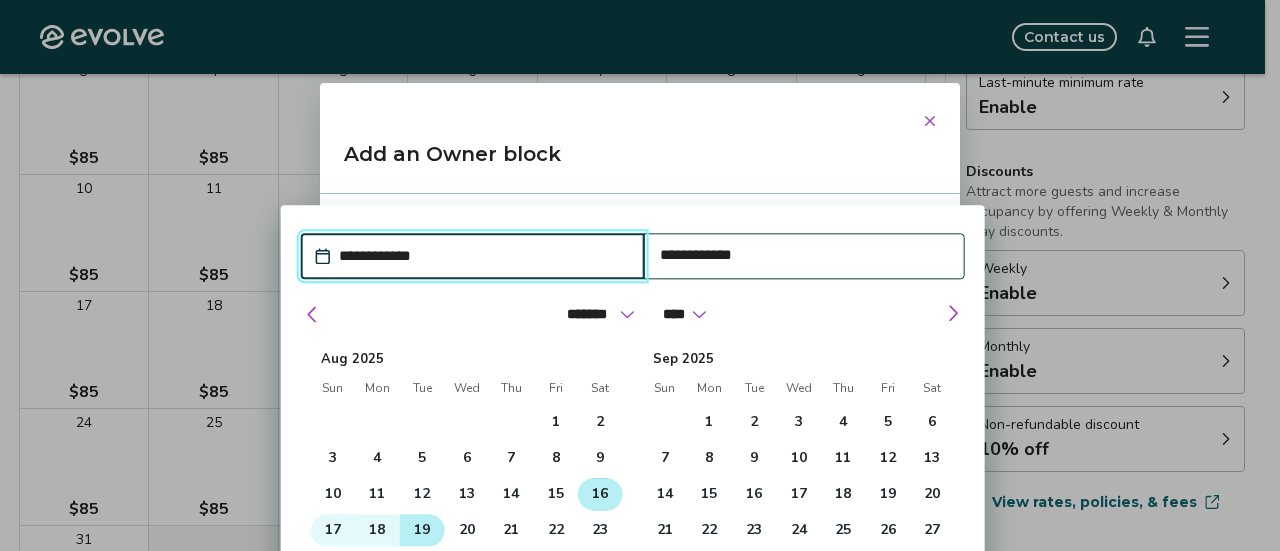 click on "16" at bounding box center [600, 494] 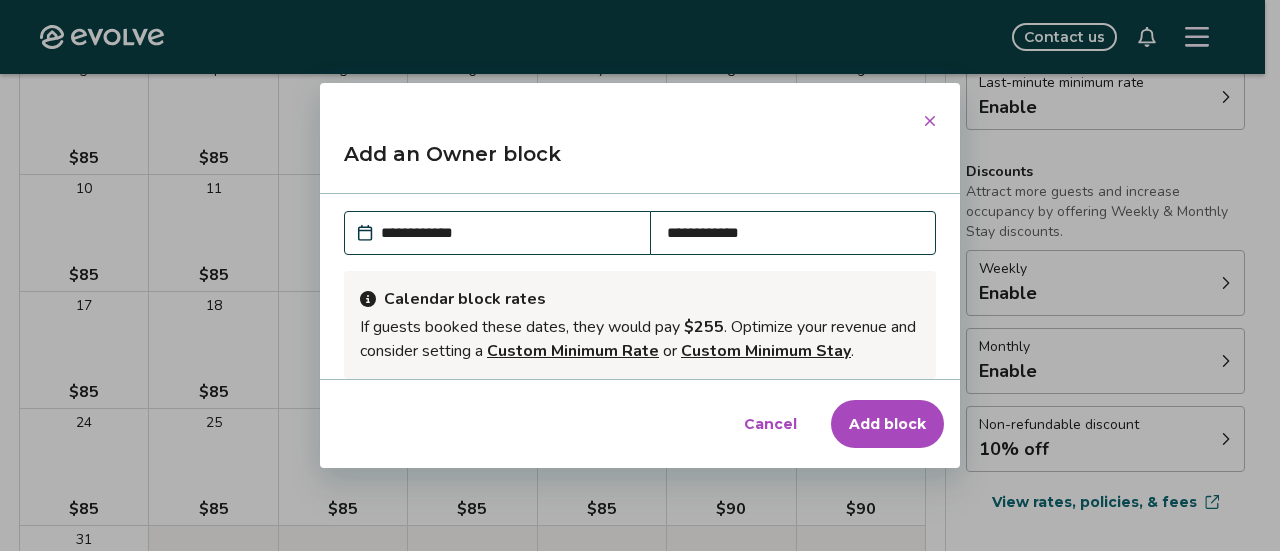 click on "**********" at bounding box center [640, 276] 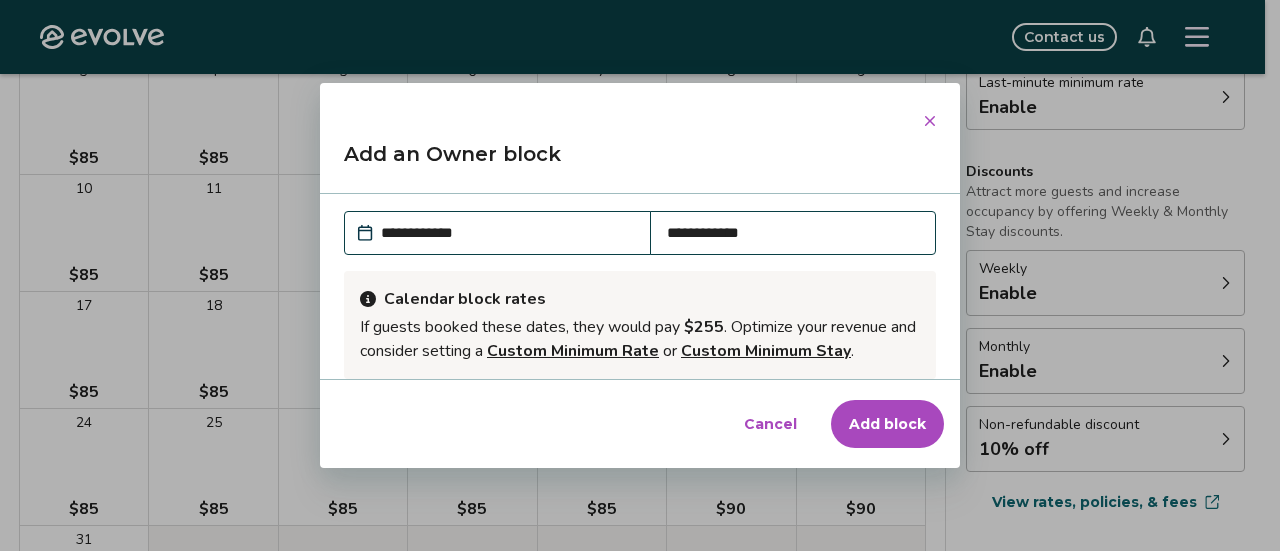 click on "Add block" at bounding box center (887, 424) 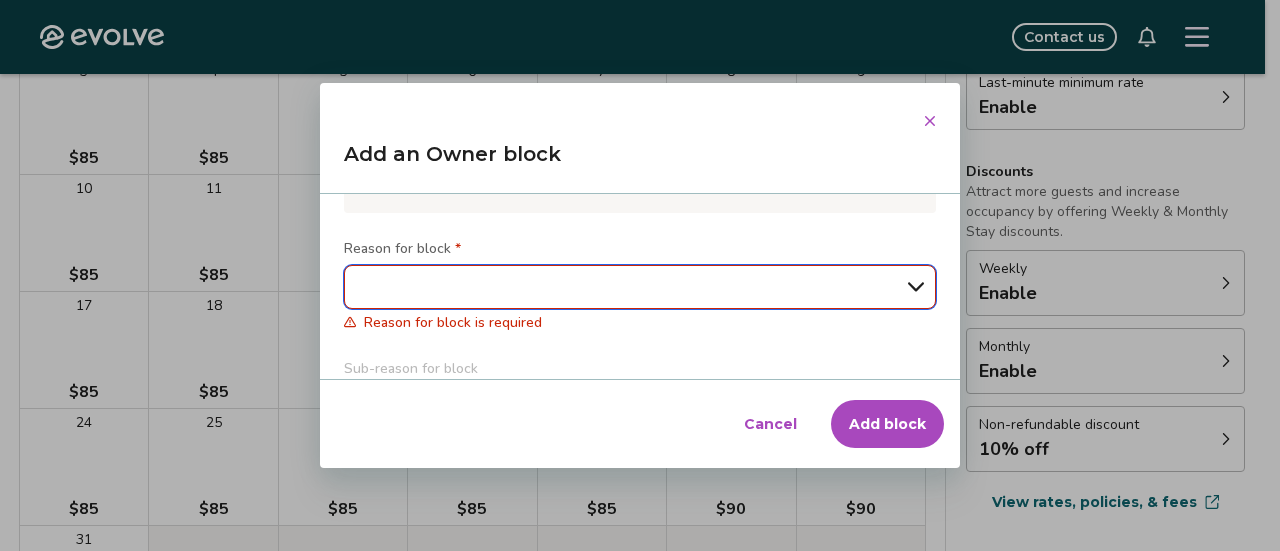 click on "**********" at bounding box center (640, 287) 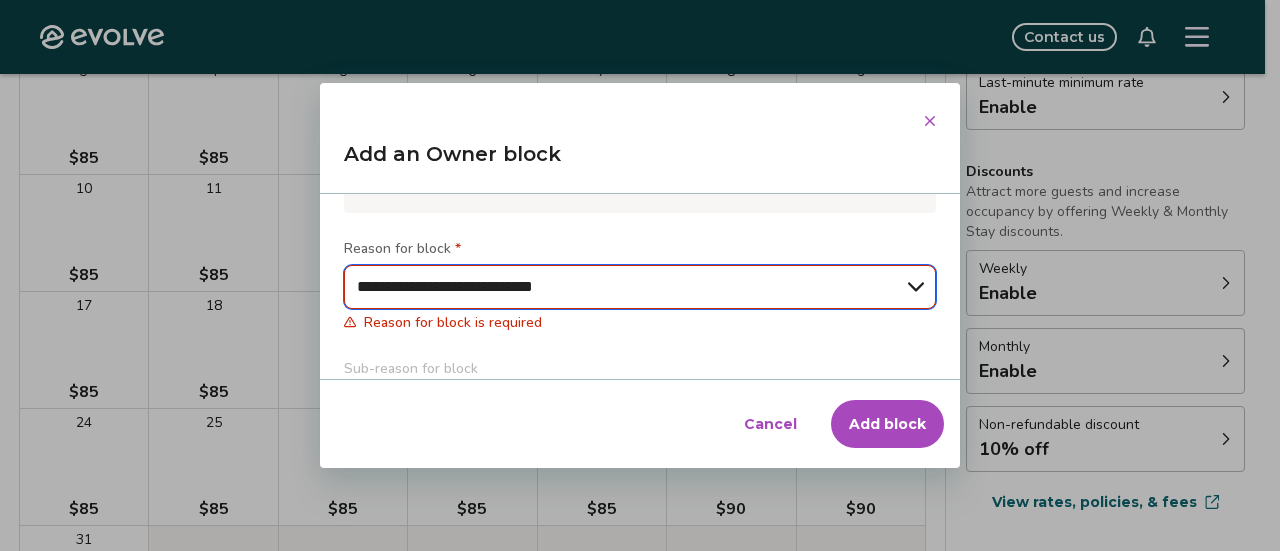 click on "**********" at bounding box center [640, 287] 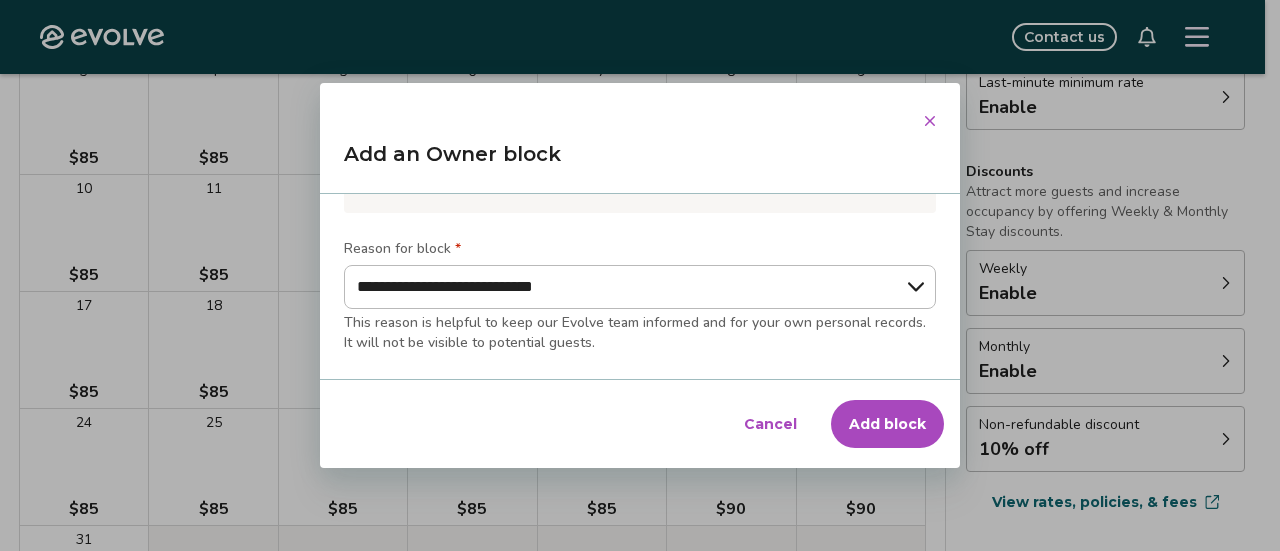 click on "Add block" at bounding box center [887, 424] 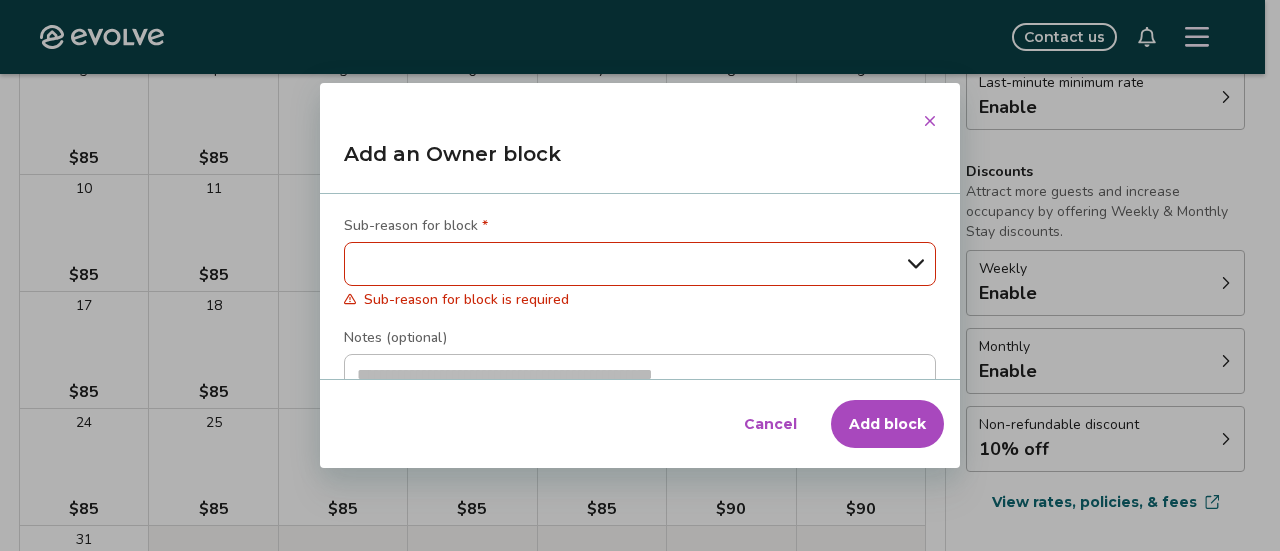 click on "Sub-reason for block   *" at bounding box center (640, 228) 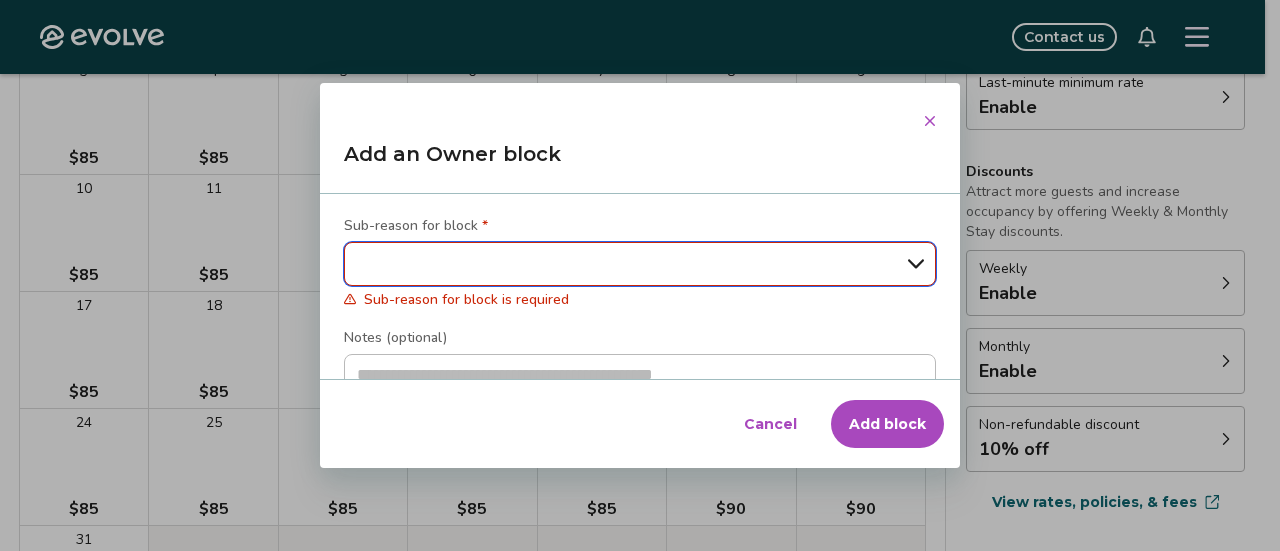 click on "**********" at bounding box center (640, 264) 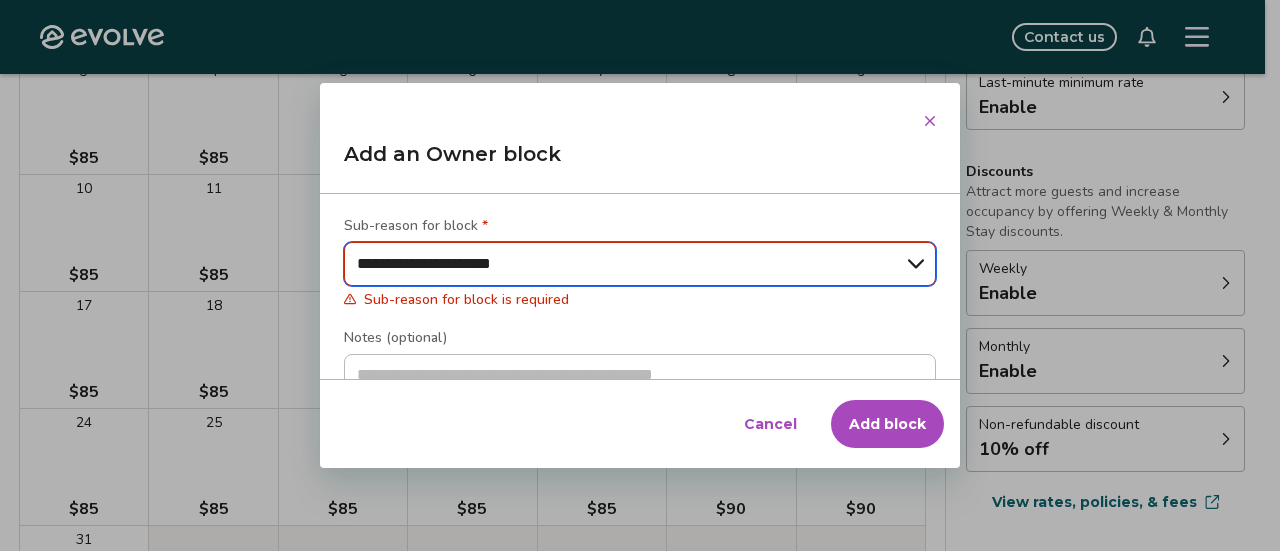 click on "**********" at bounding box center [640, 264] 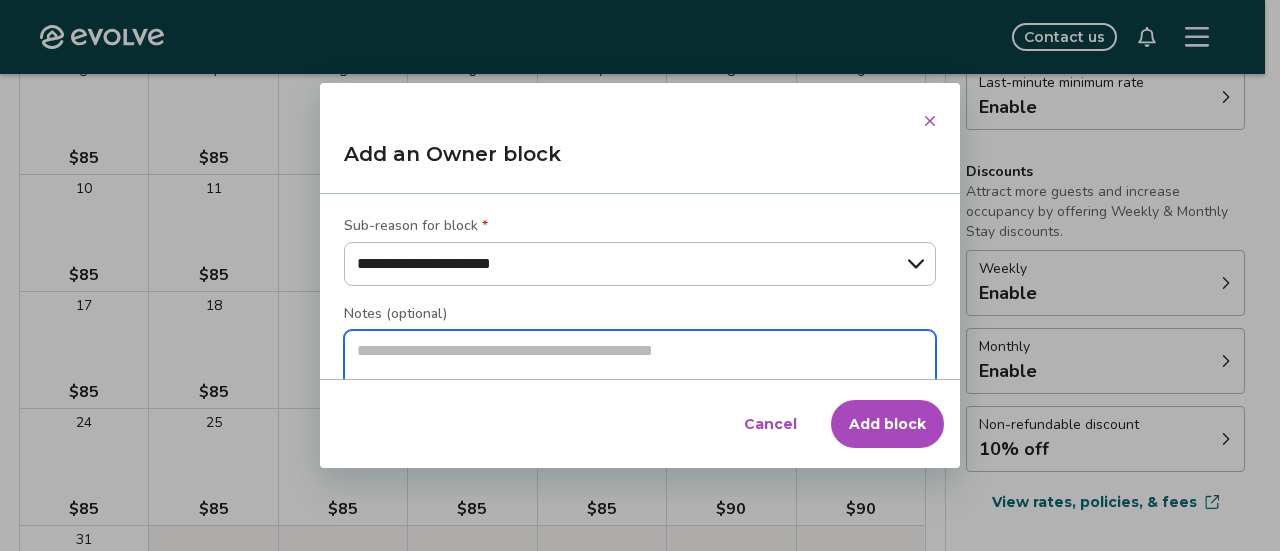 click at bounding box center [640, 367] 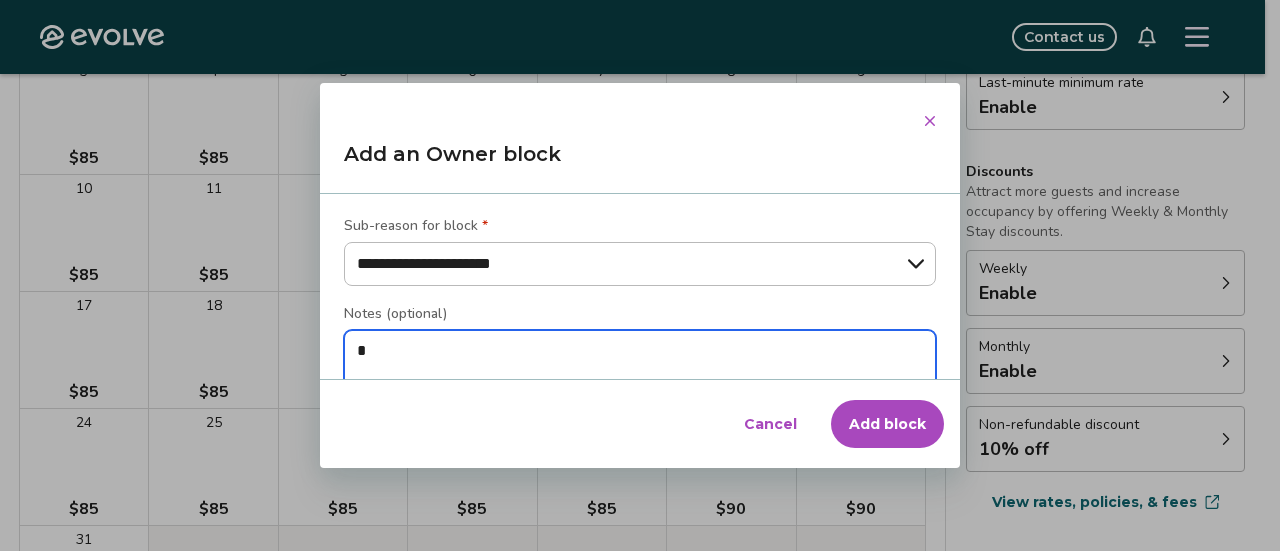click on "*" at bounding box center [640, 367] 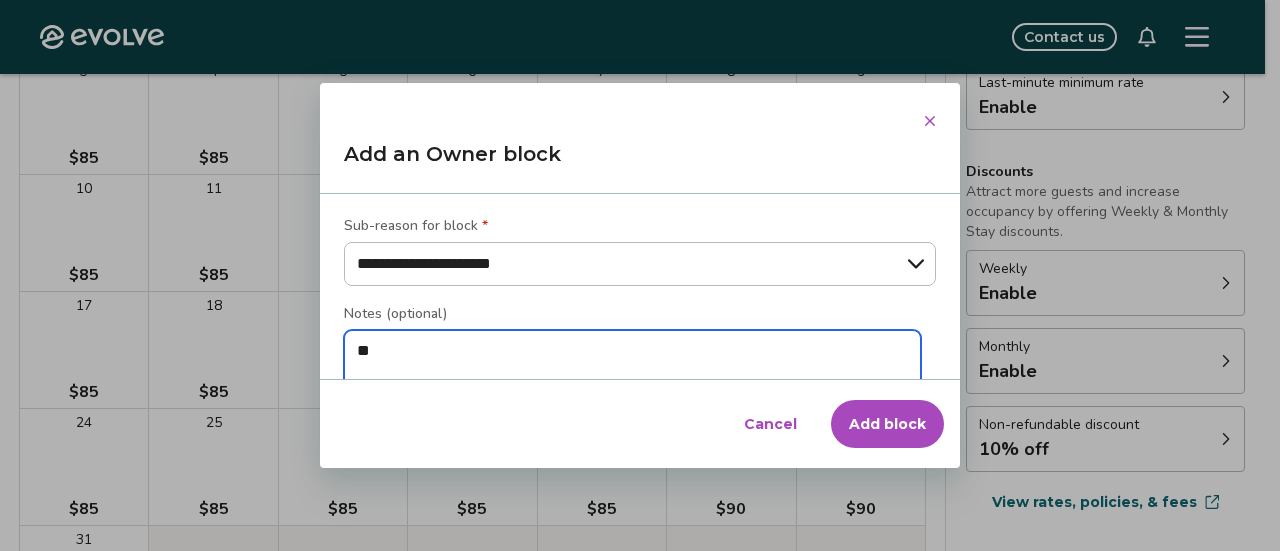 type on "*" 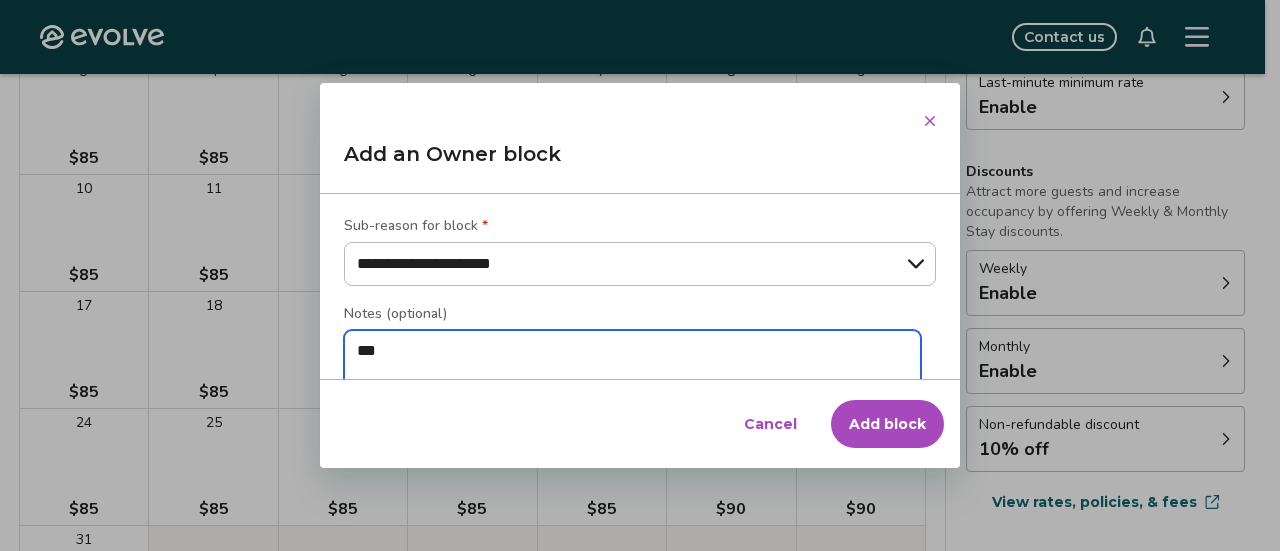 type on "*" 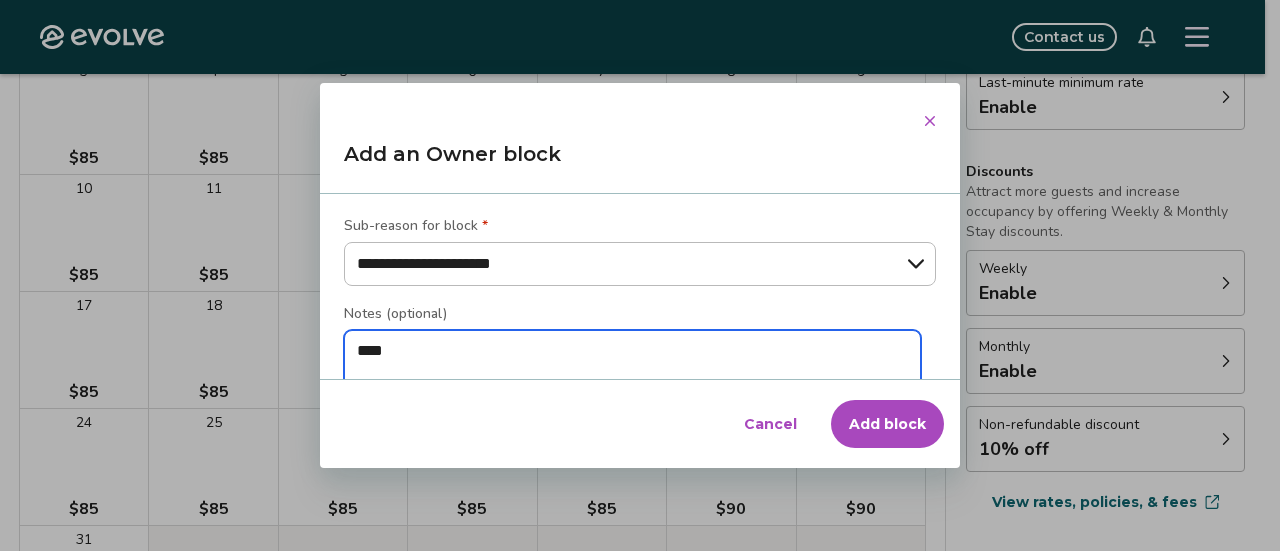 type on "*" 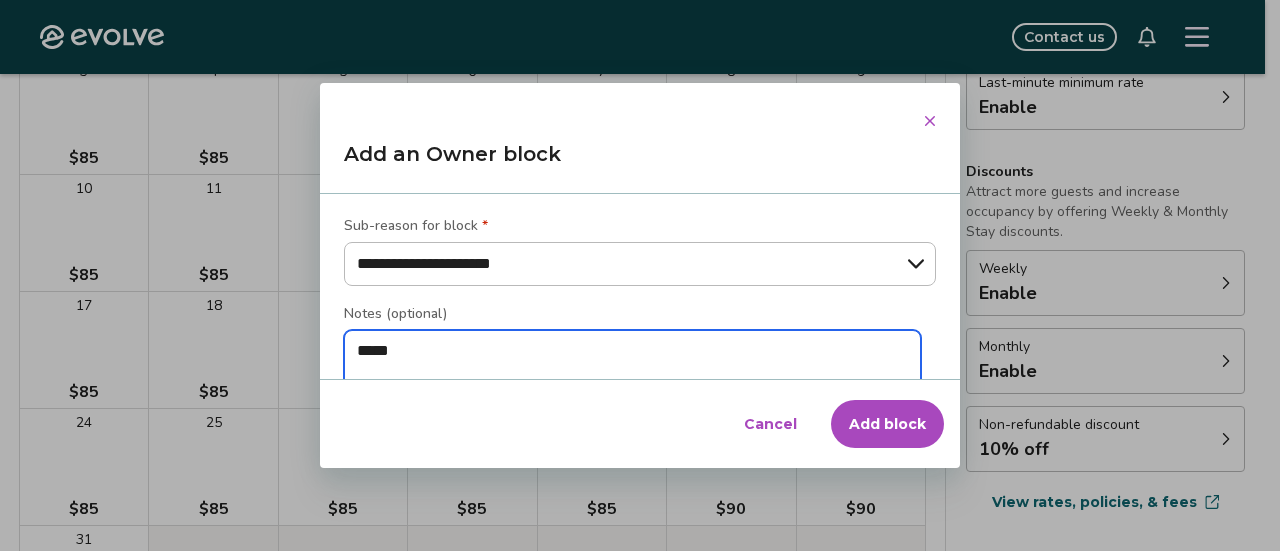 type on "*" 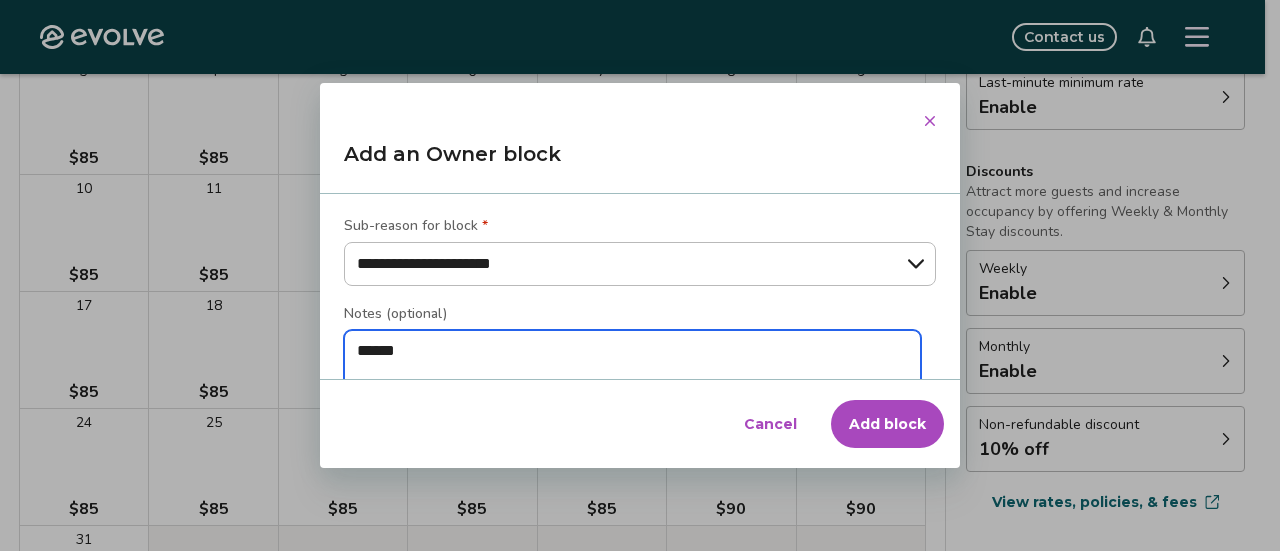 type on "*" 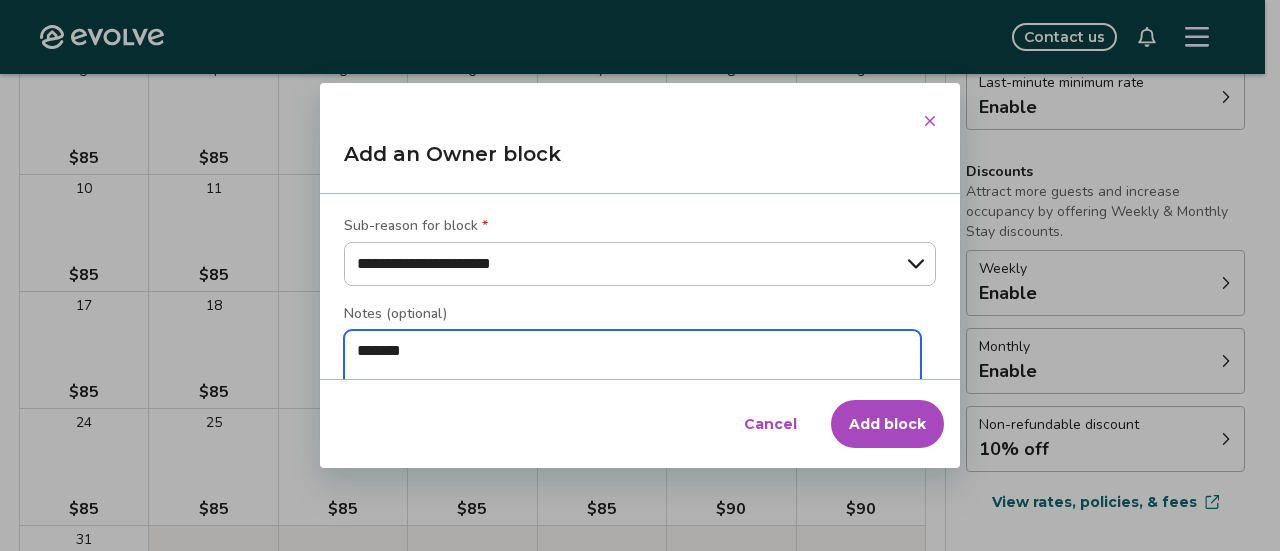 type on "*" 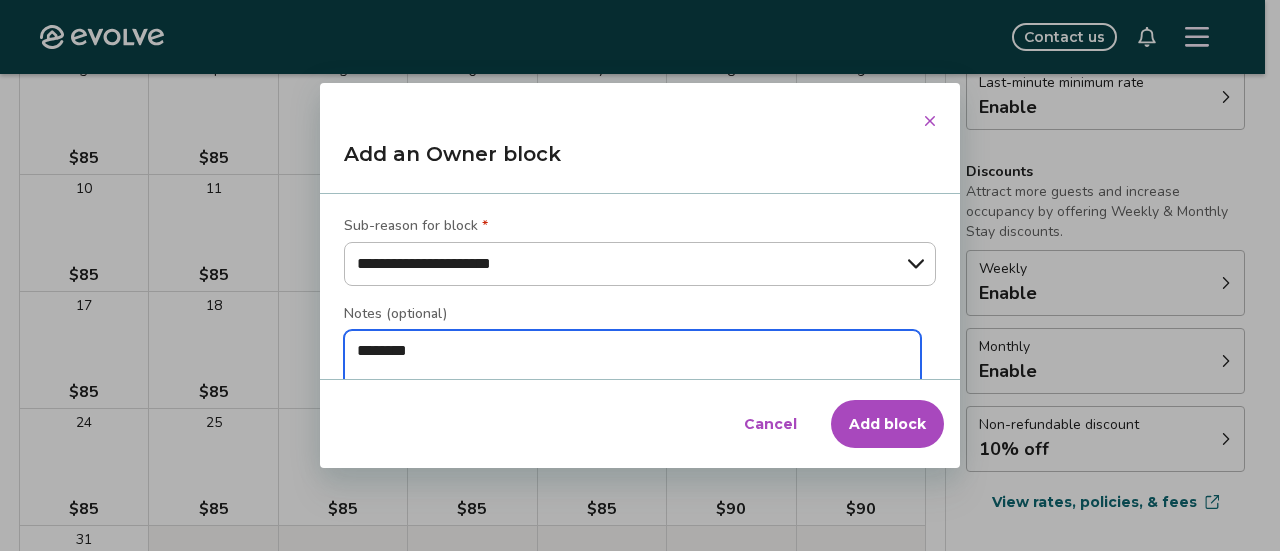 type on "*" 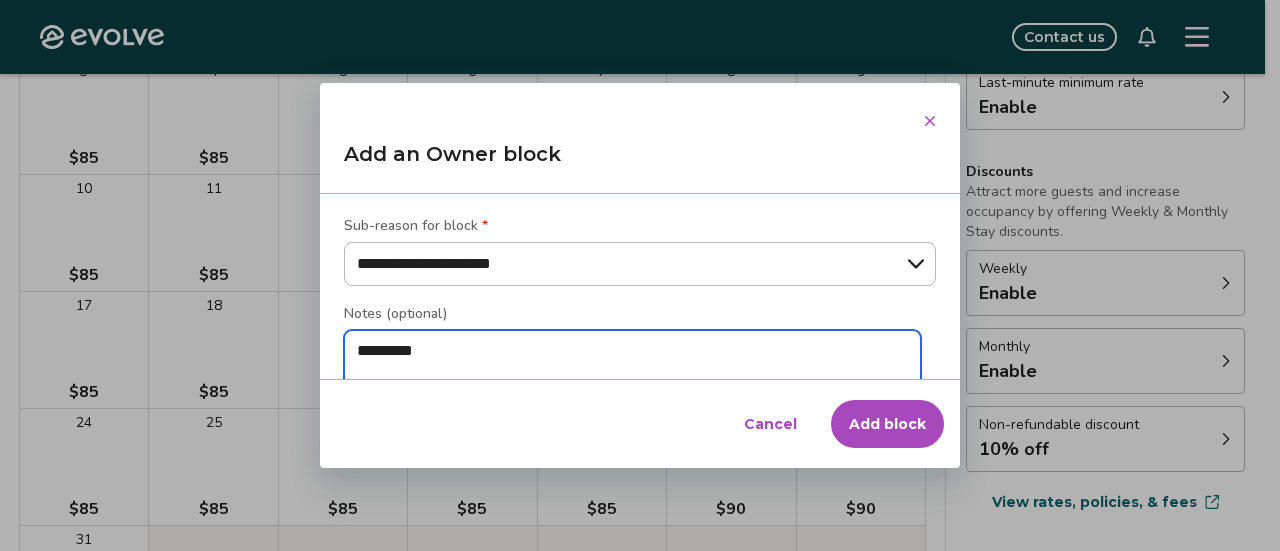 type on "*" 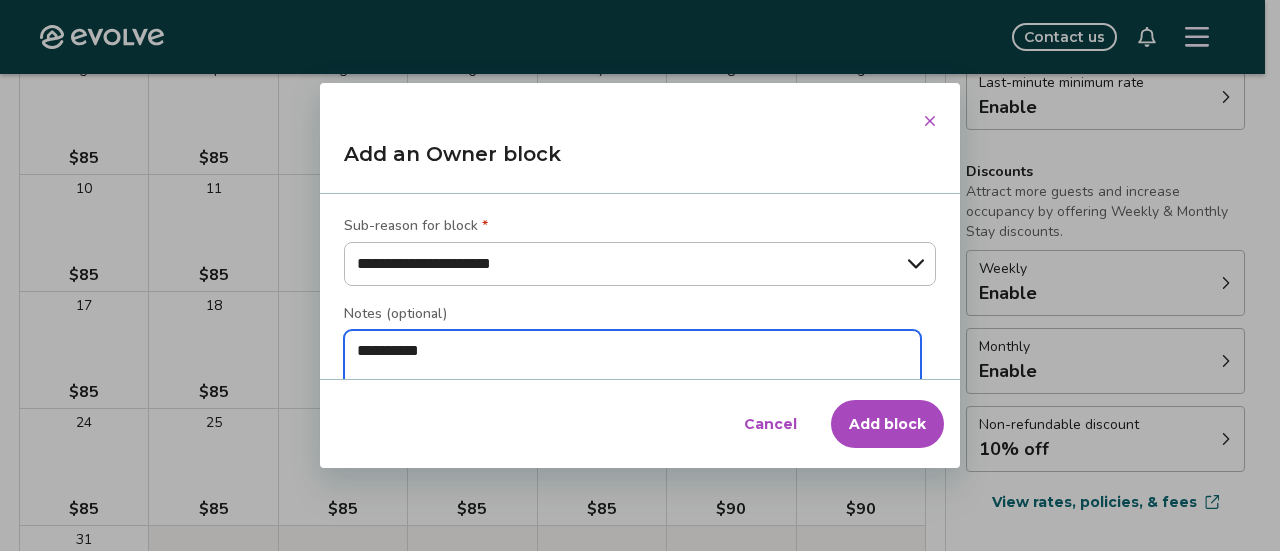 type on "*" 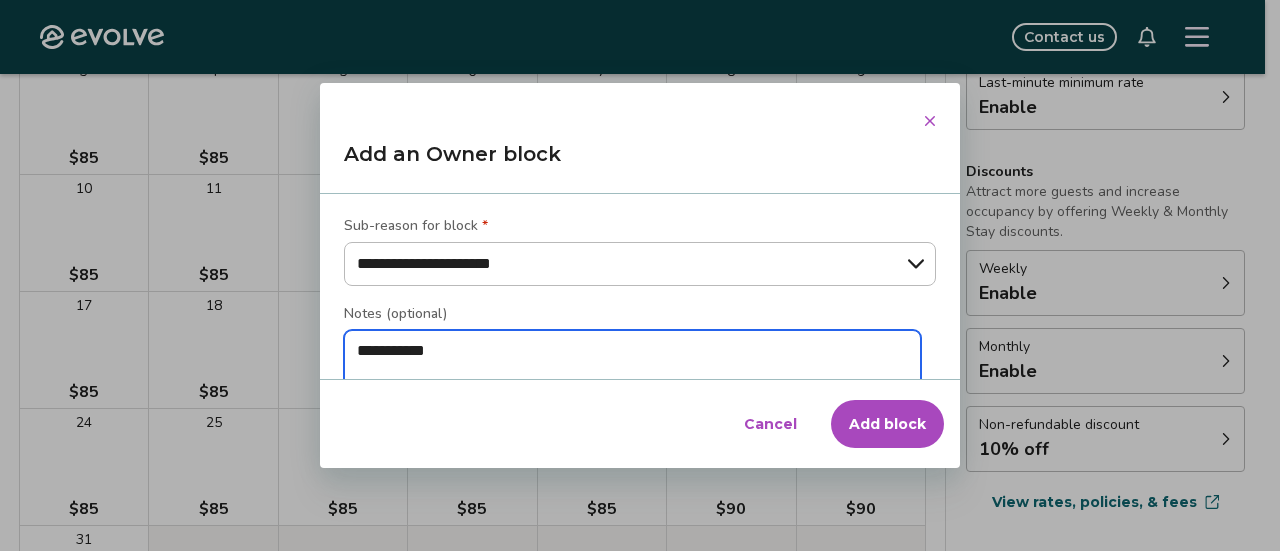 type on "*" 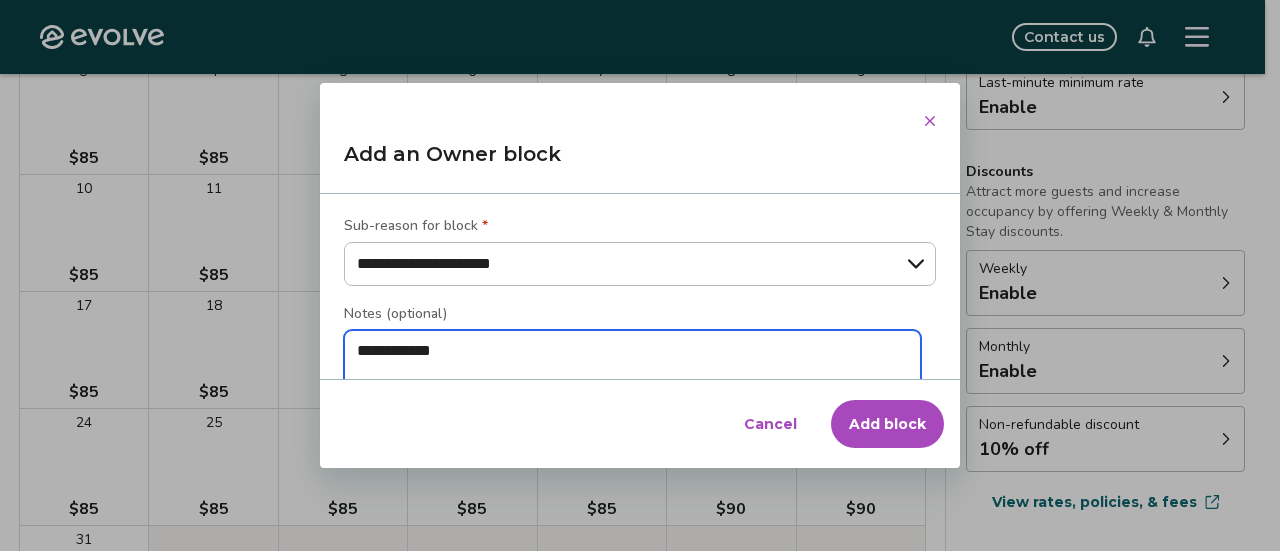 type on "*" 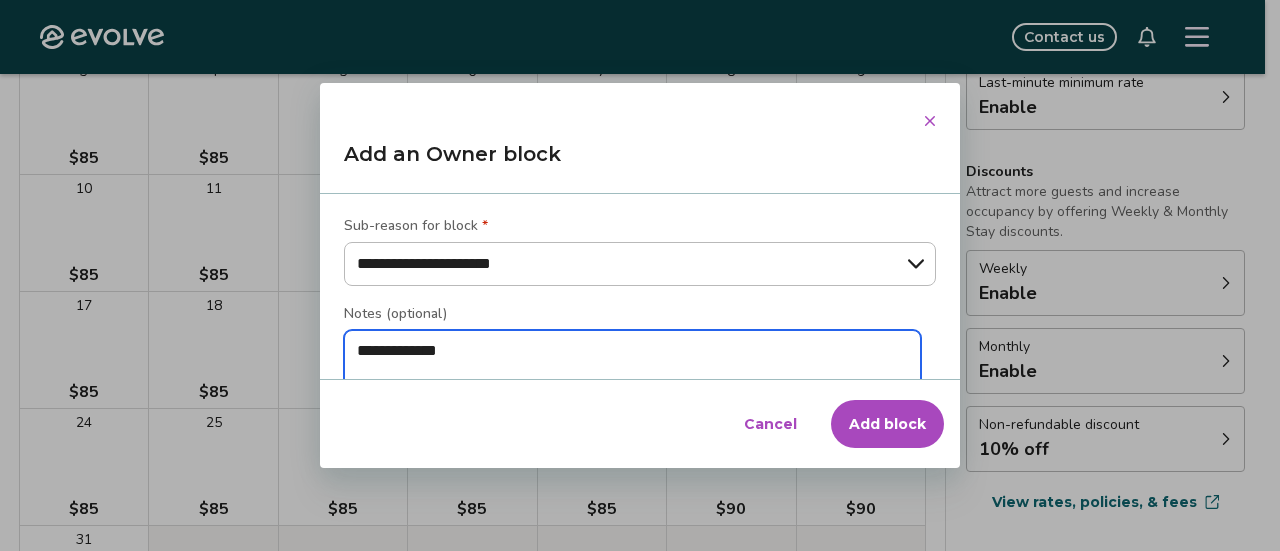 type on "*" 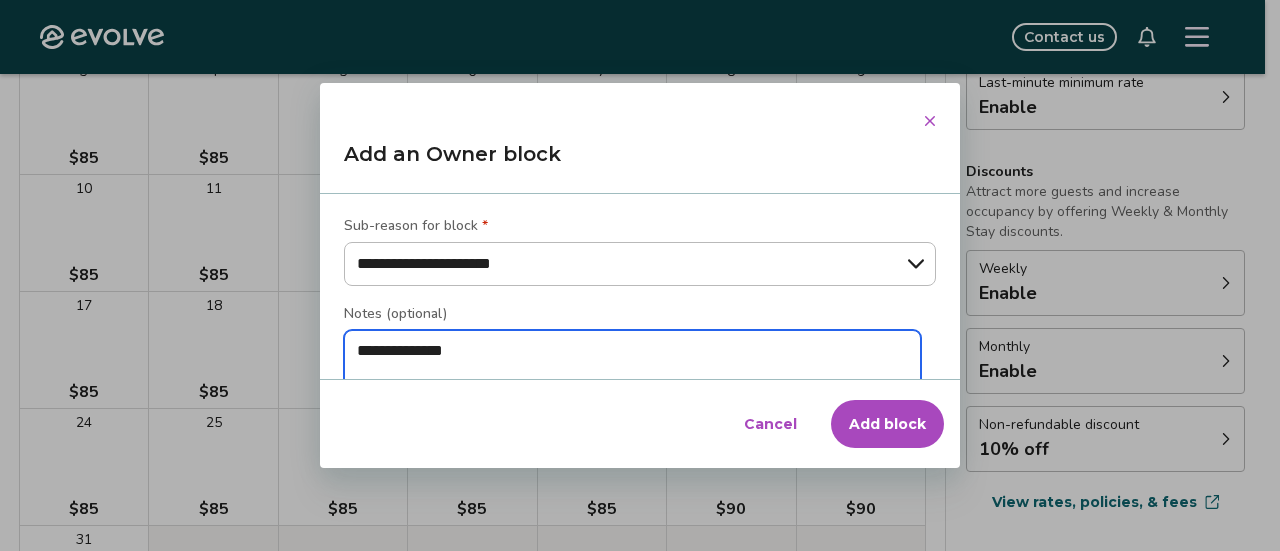 type on "*" 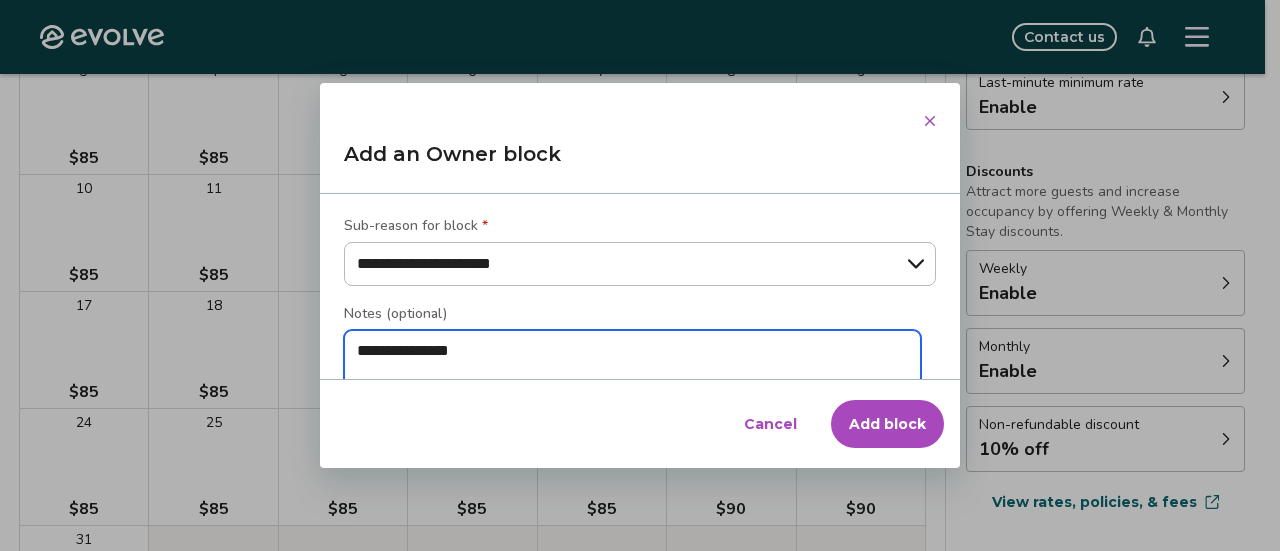 type on "*" 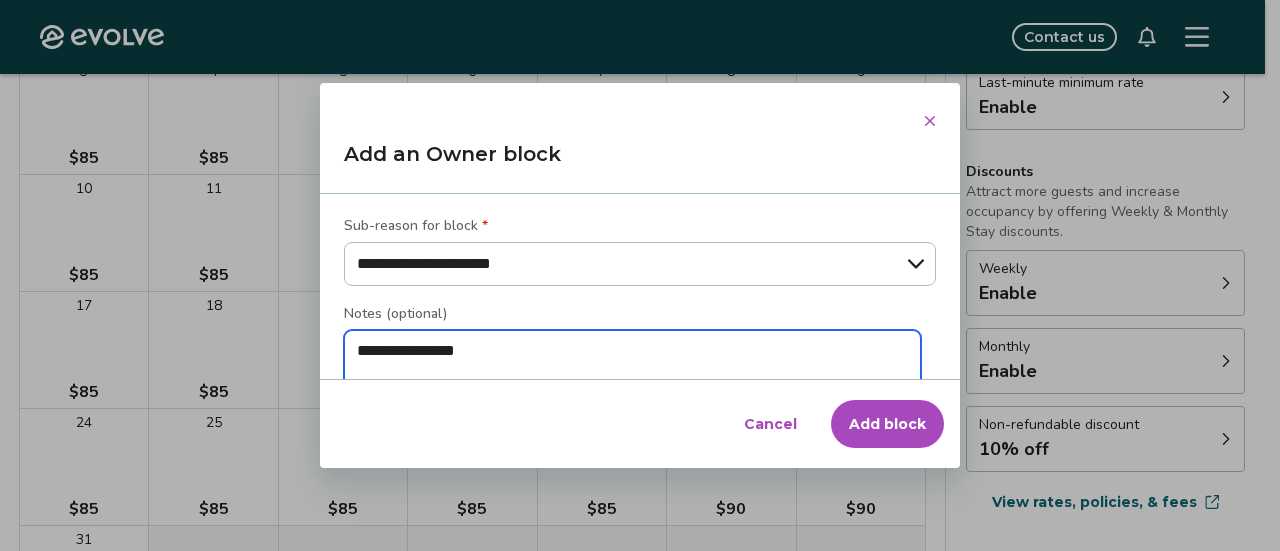 type on "*" 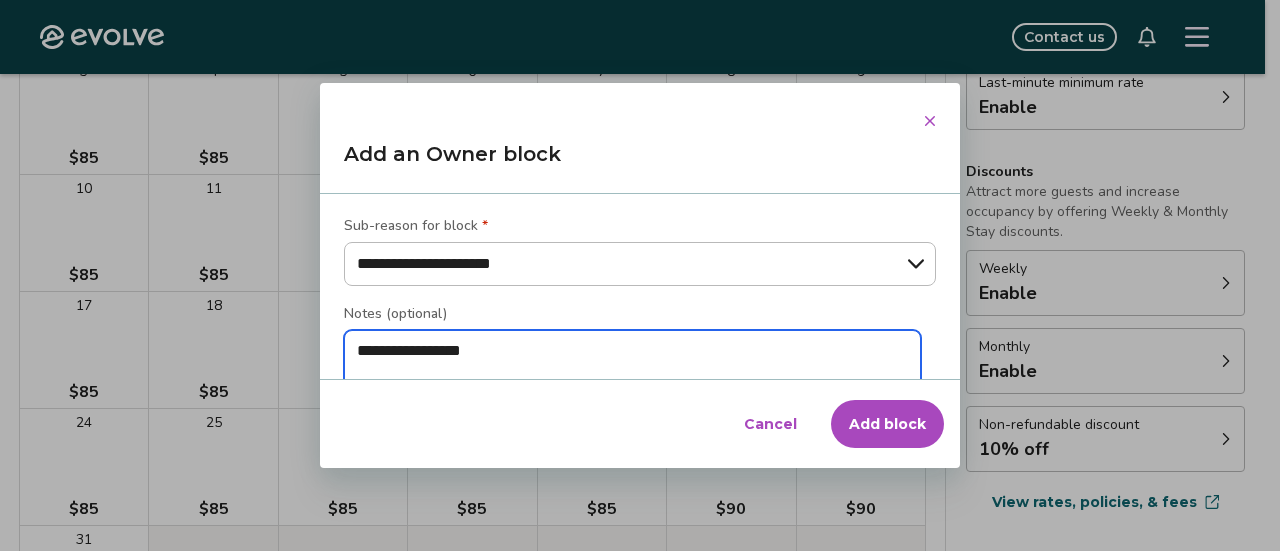 type on "*" 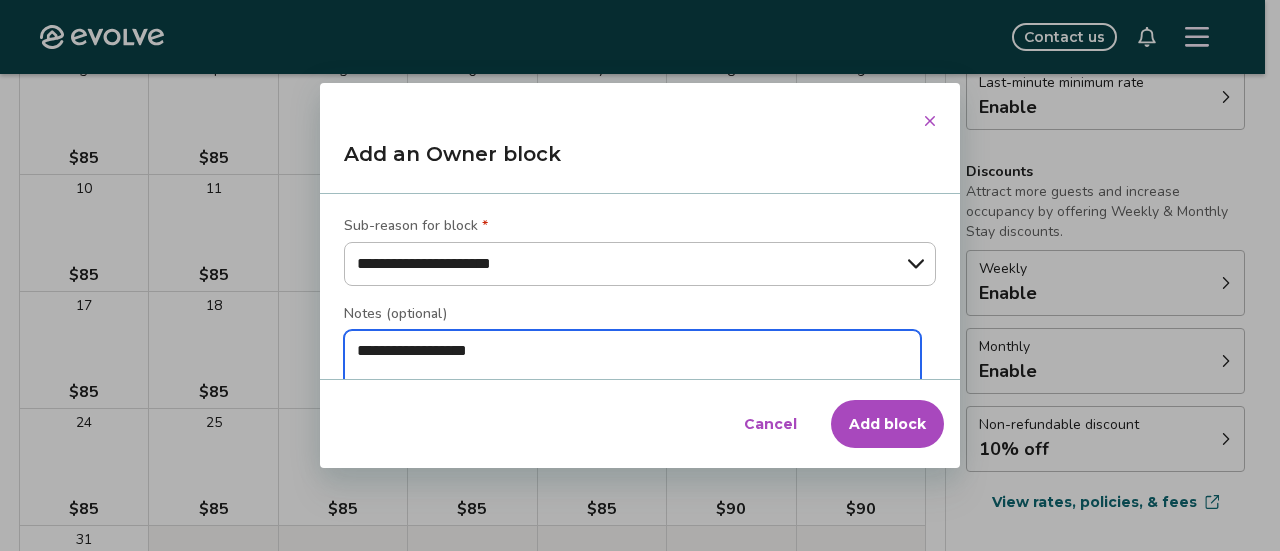 type on "*" 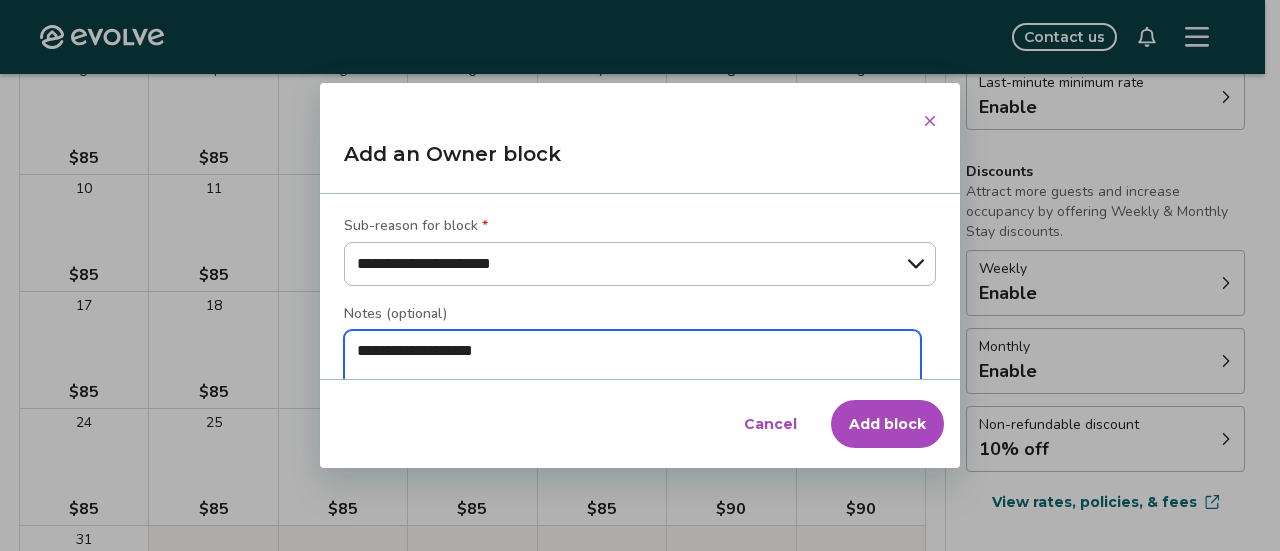 type on "*" 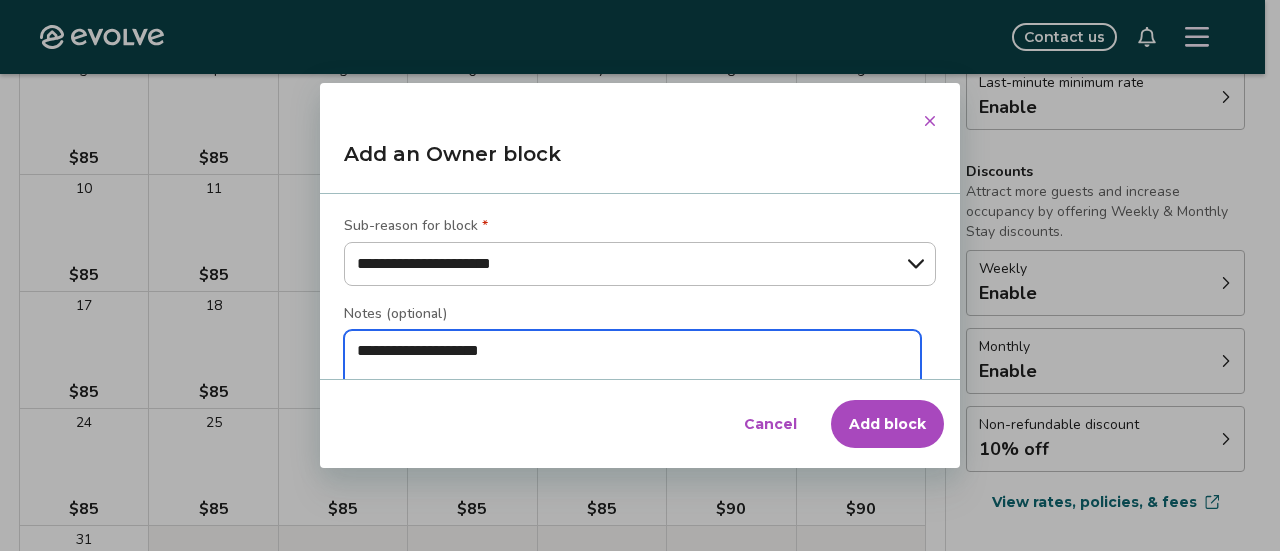 type on "*" 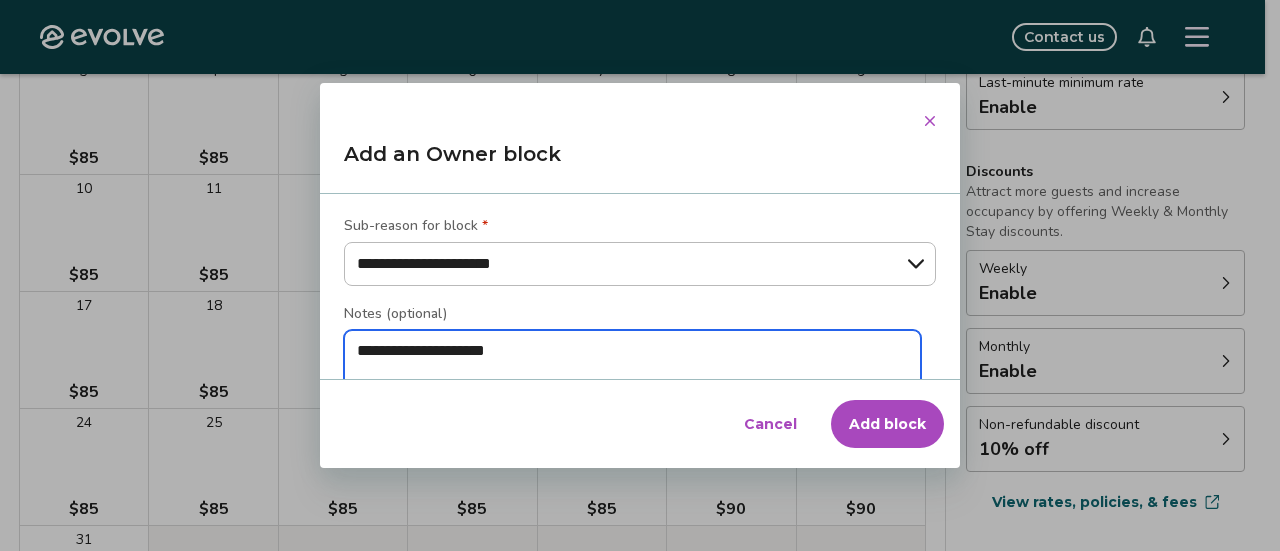 type on "*" 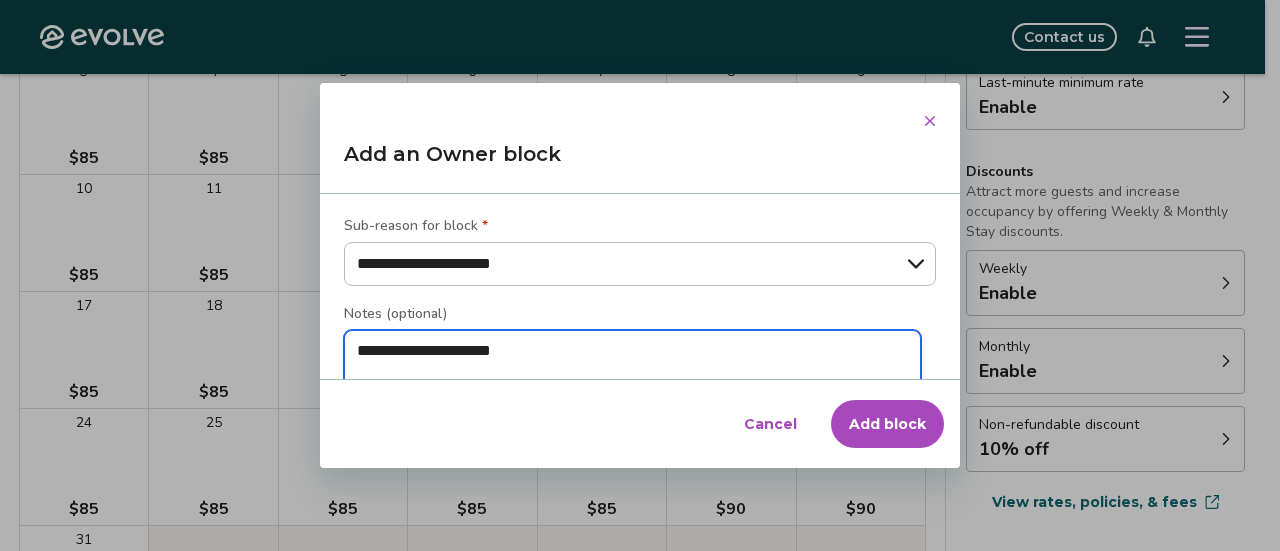 type on "*" 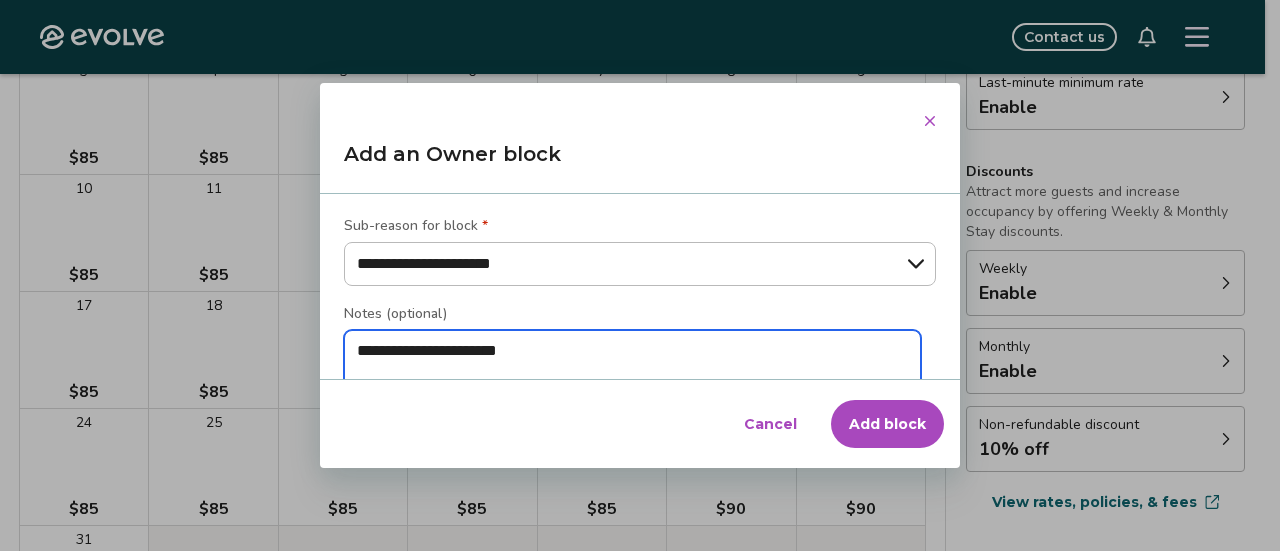 type on "*" 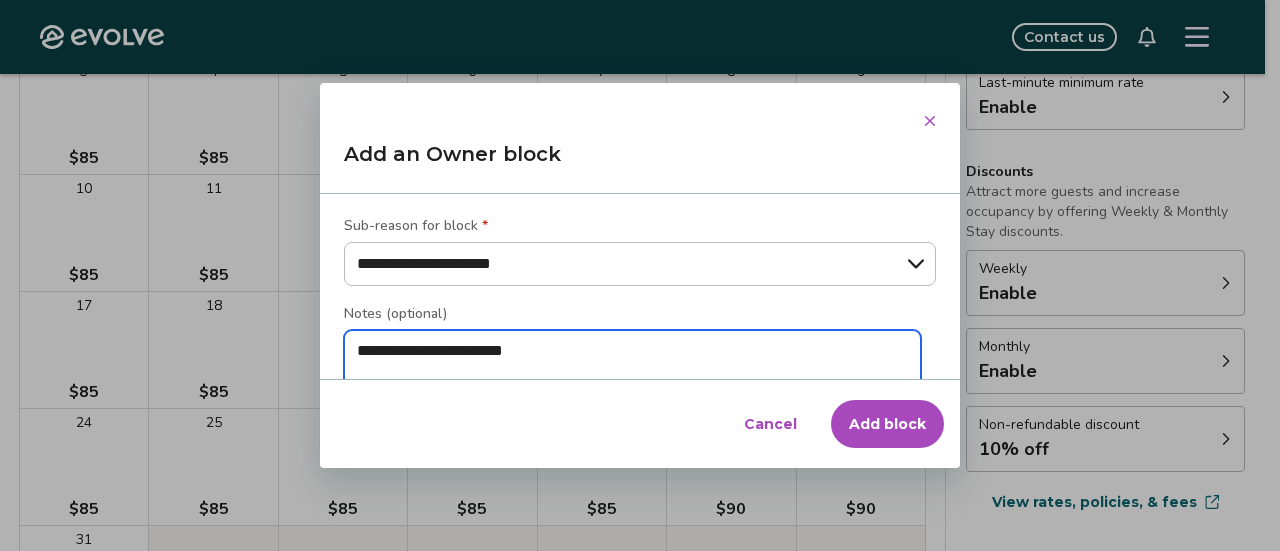 type on "**********" 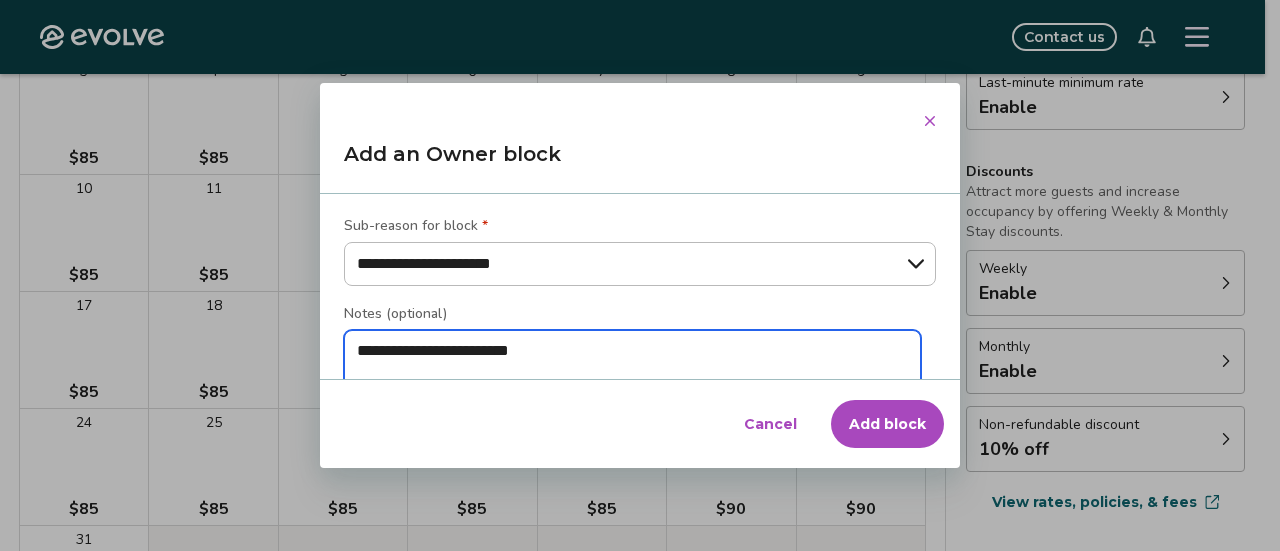 type on "*" 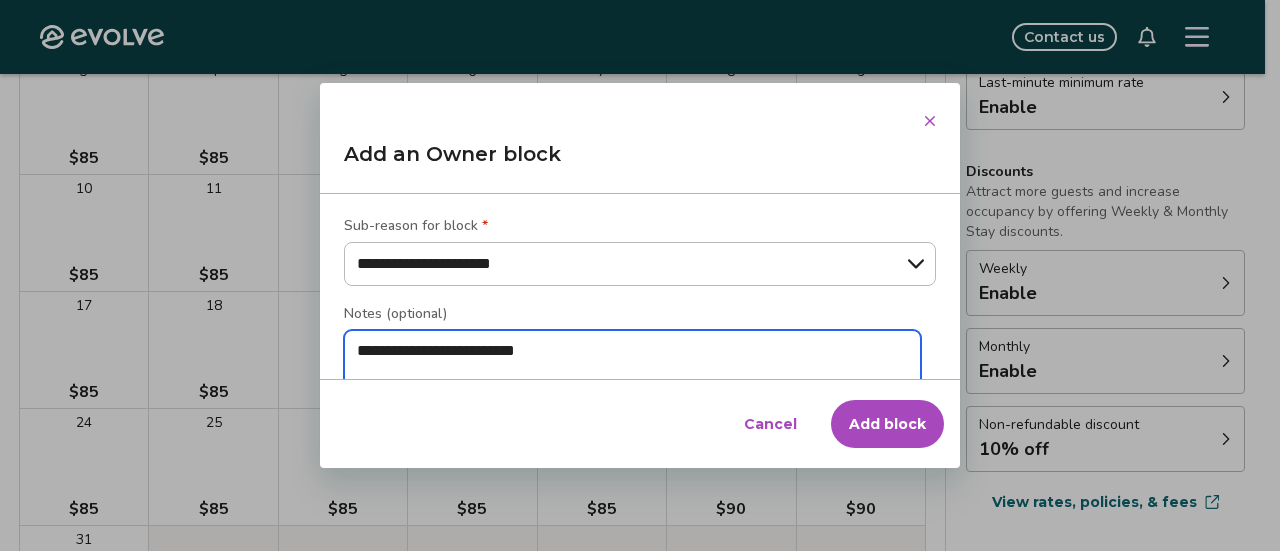 type on "*" 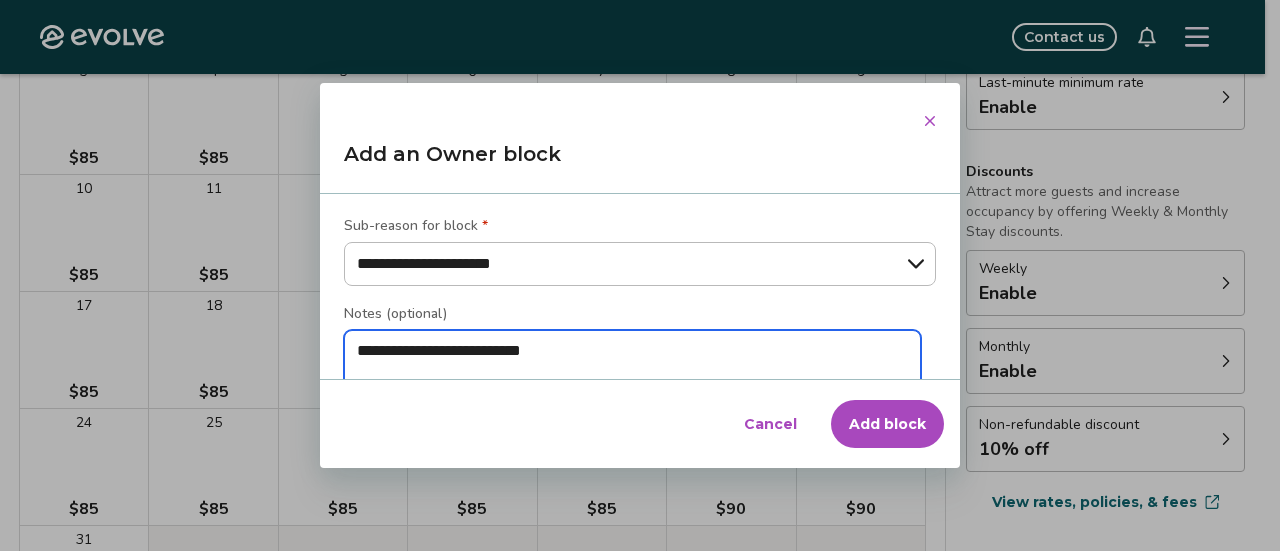 type on "*" 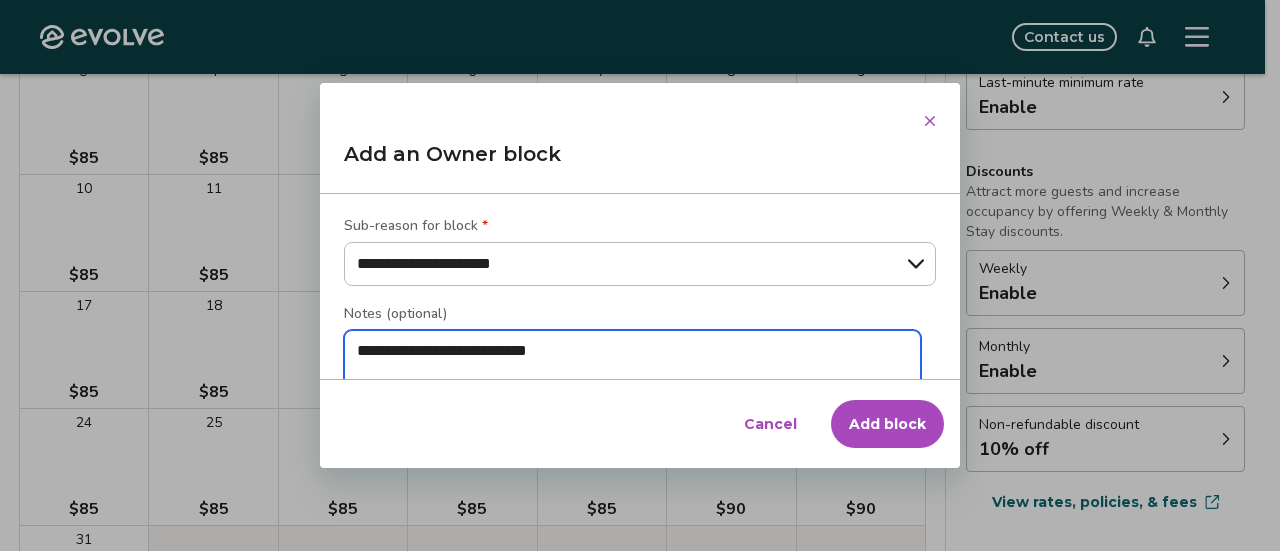 type on "*" 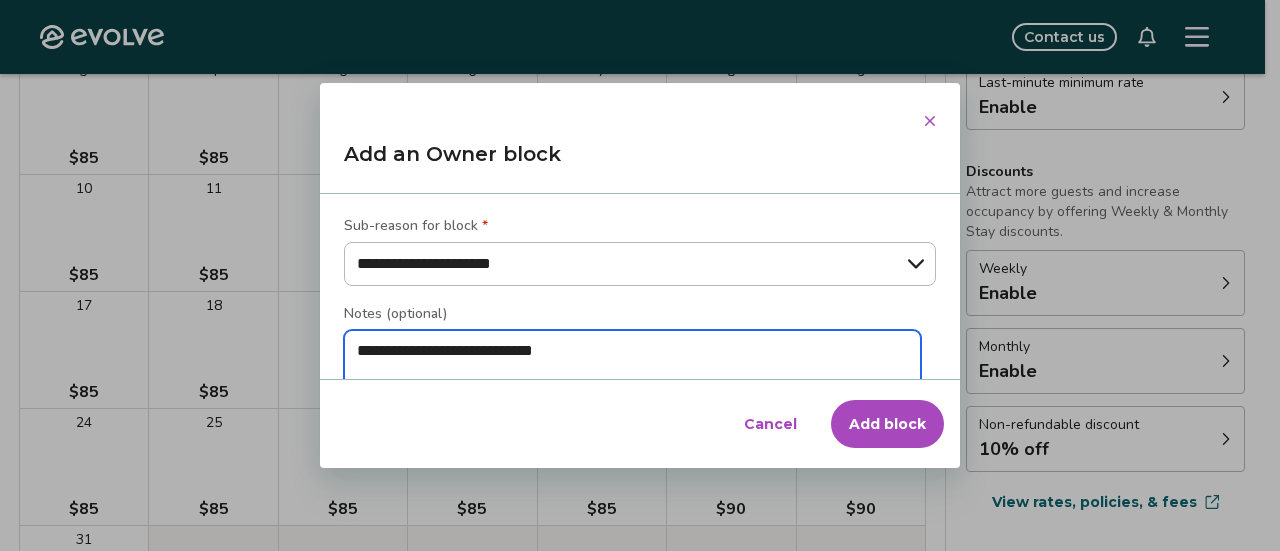 type on "*" 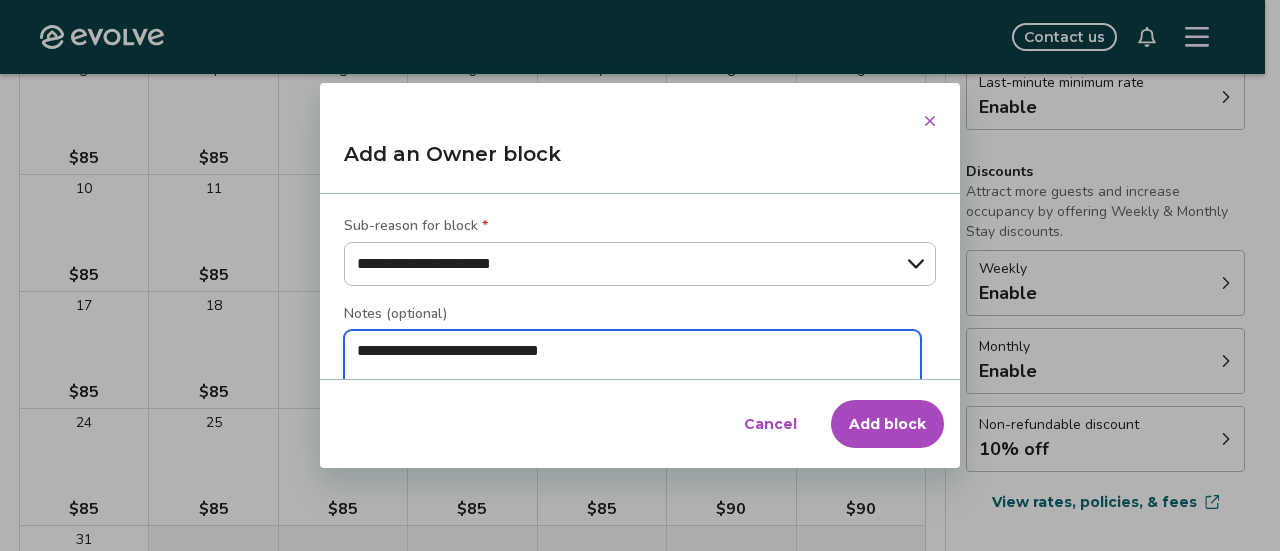 type on "*" 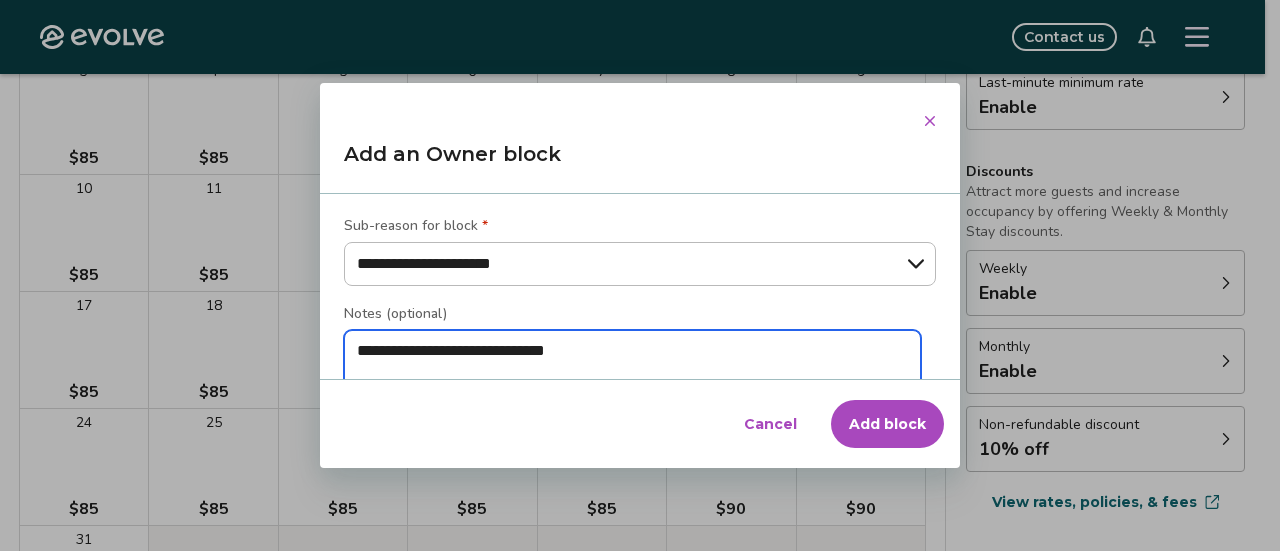 type on "*" 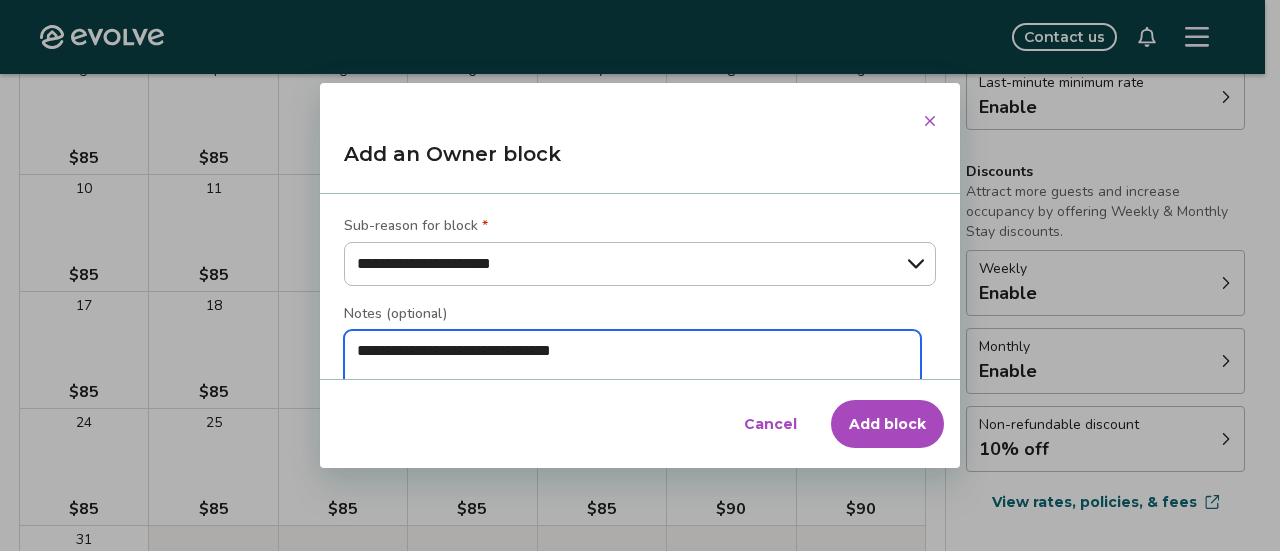 type on "*" 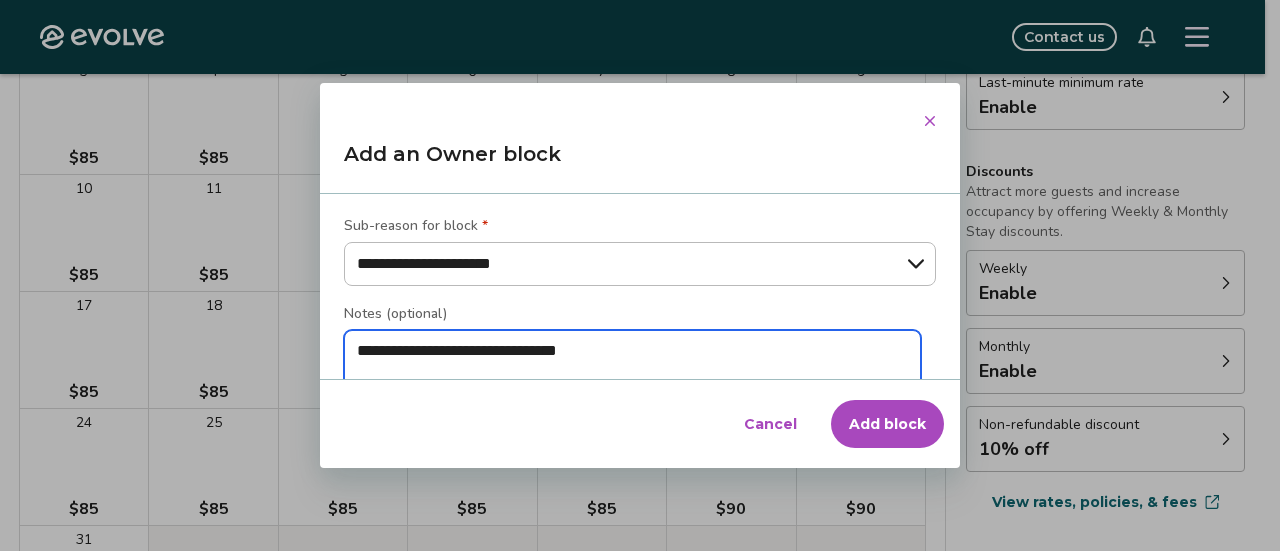 type on "*" 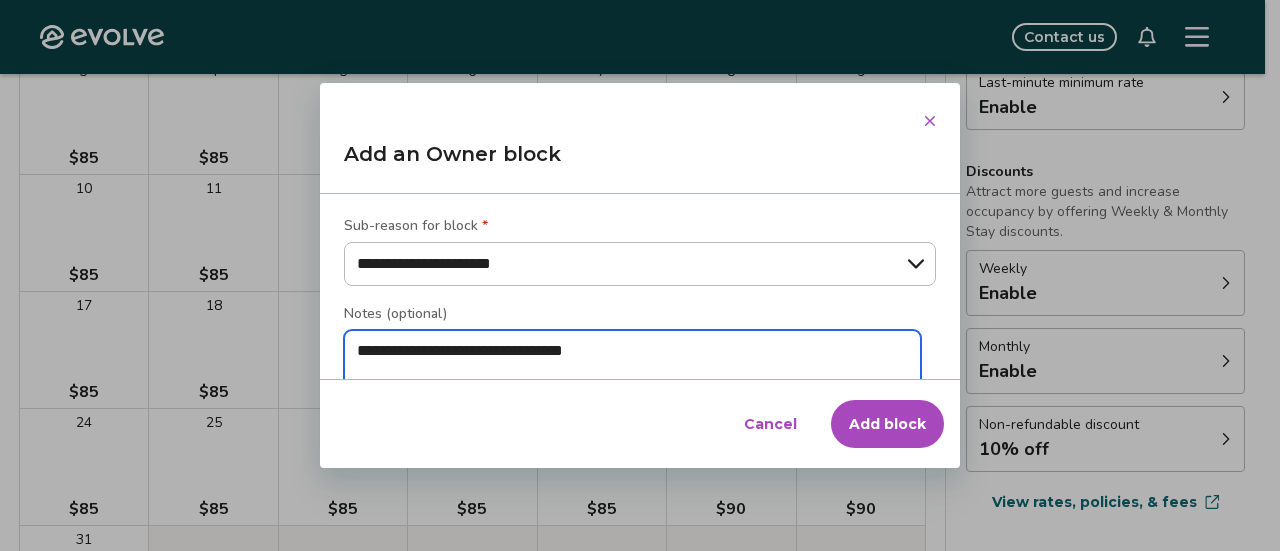 type on "*" 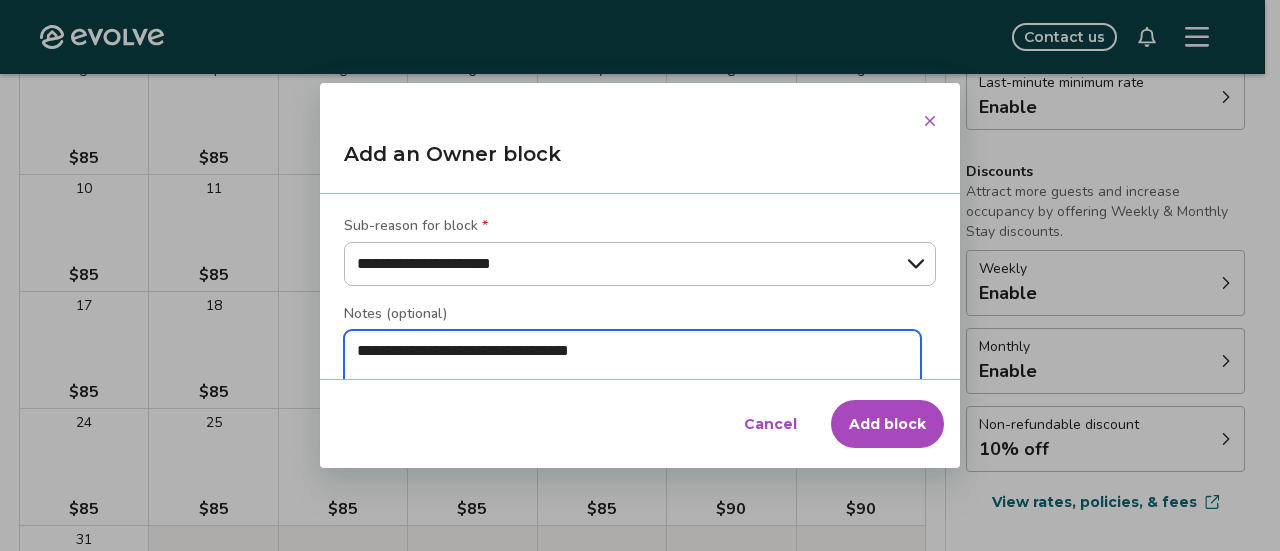 type on "*" 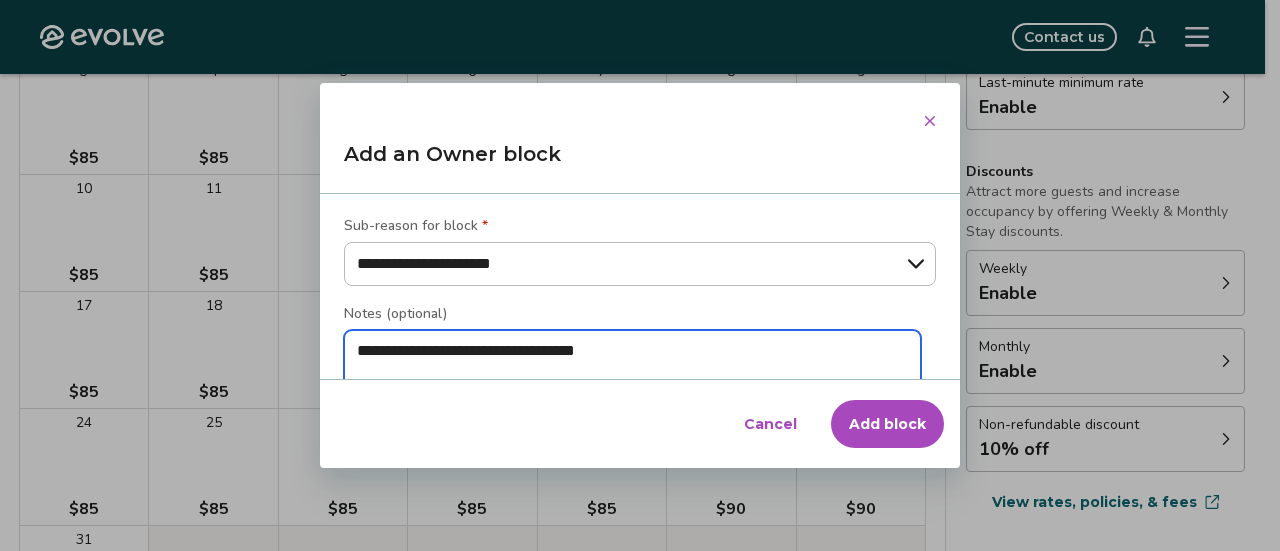 type on "*" 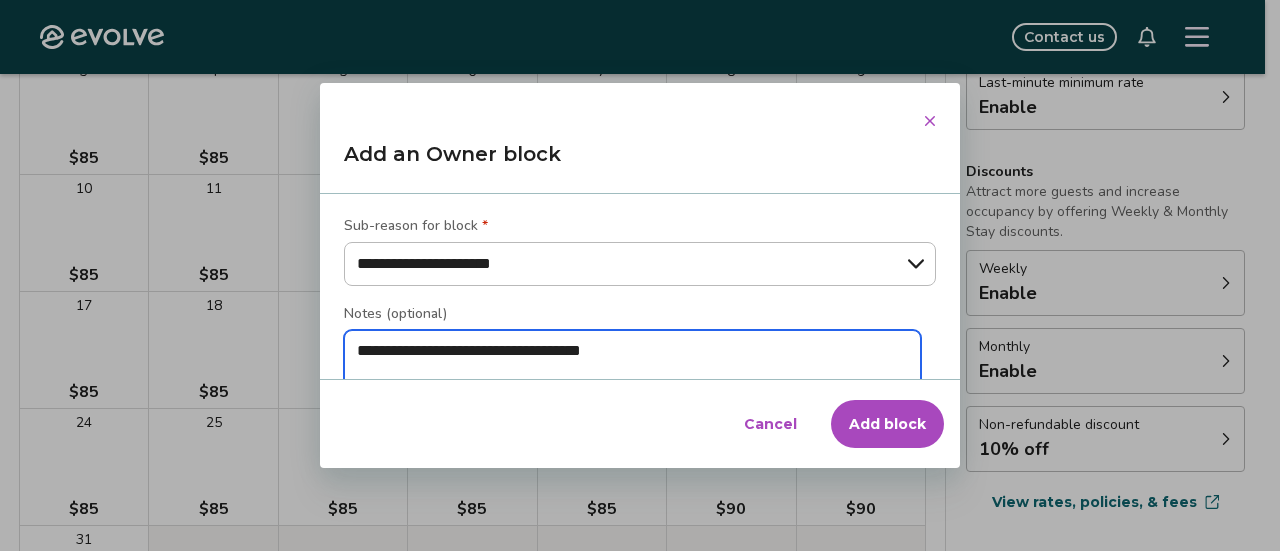 type on "*" 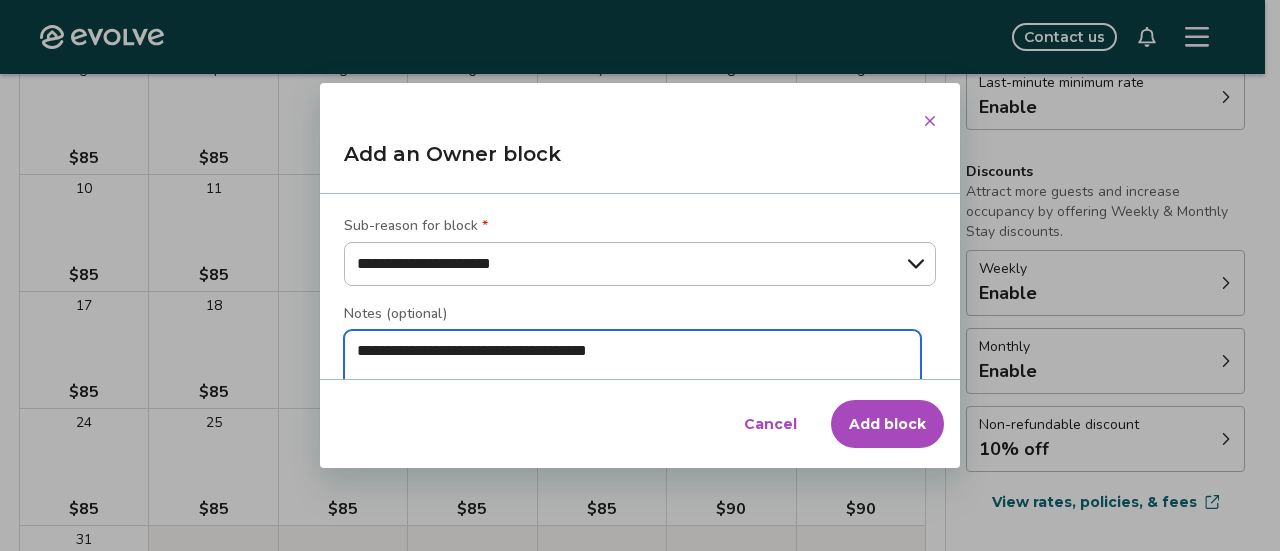type on "*" 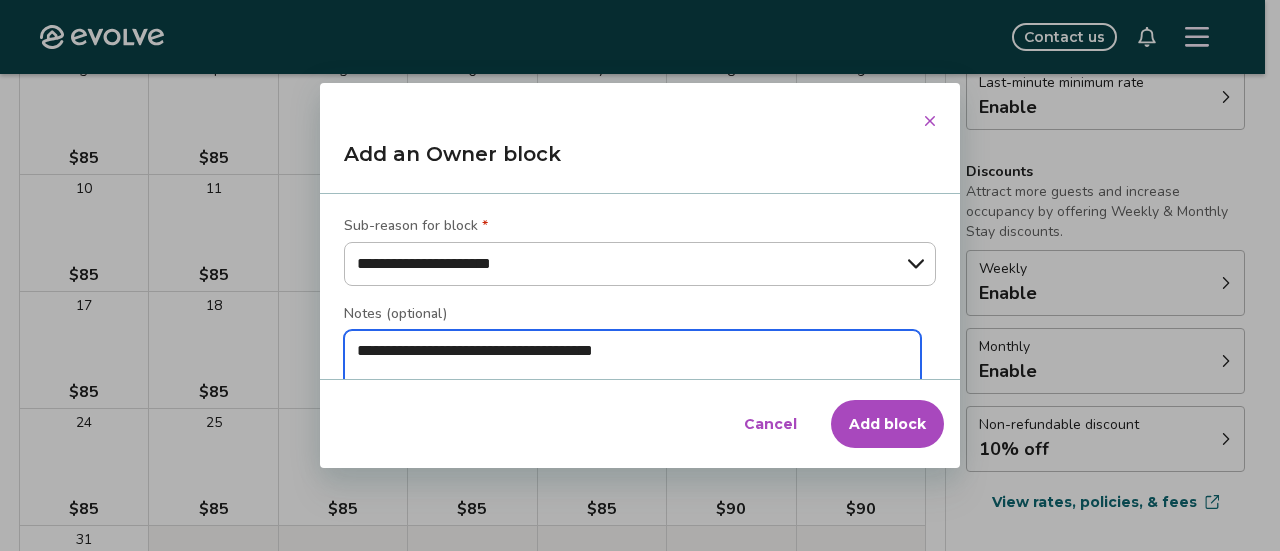 type on "*" 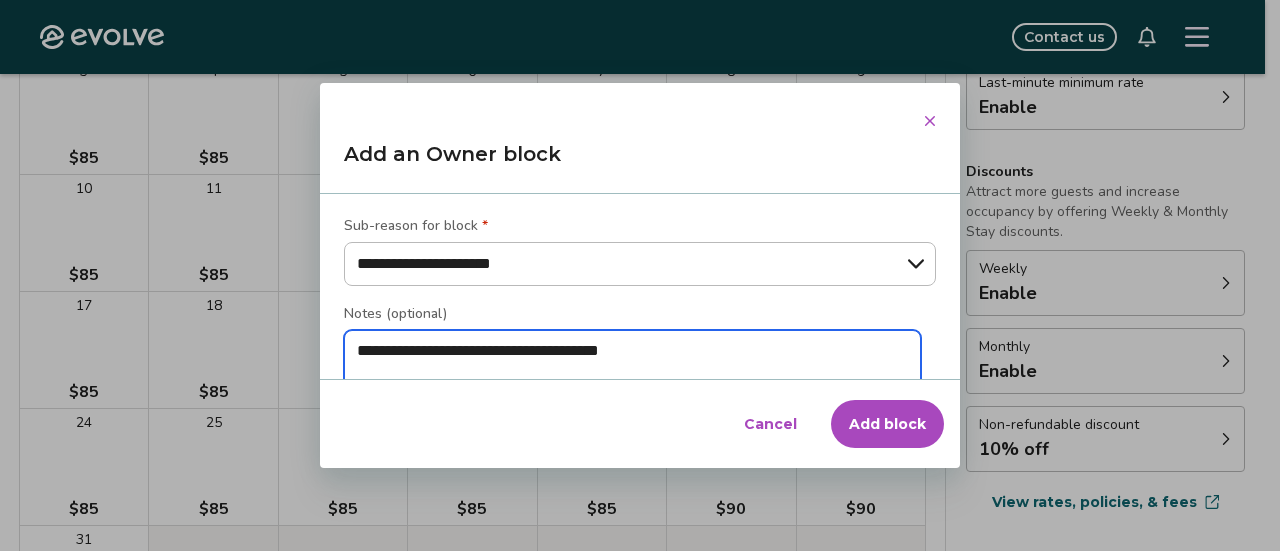 type on "*" 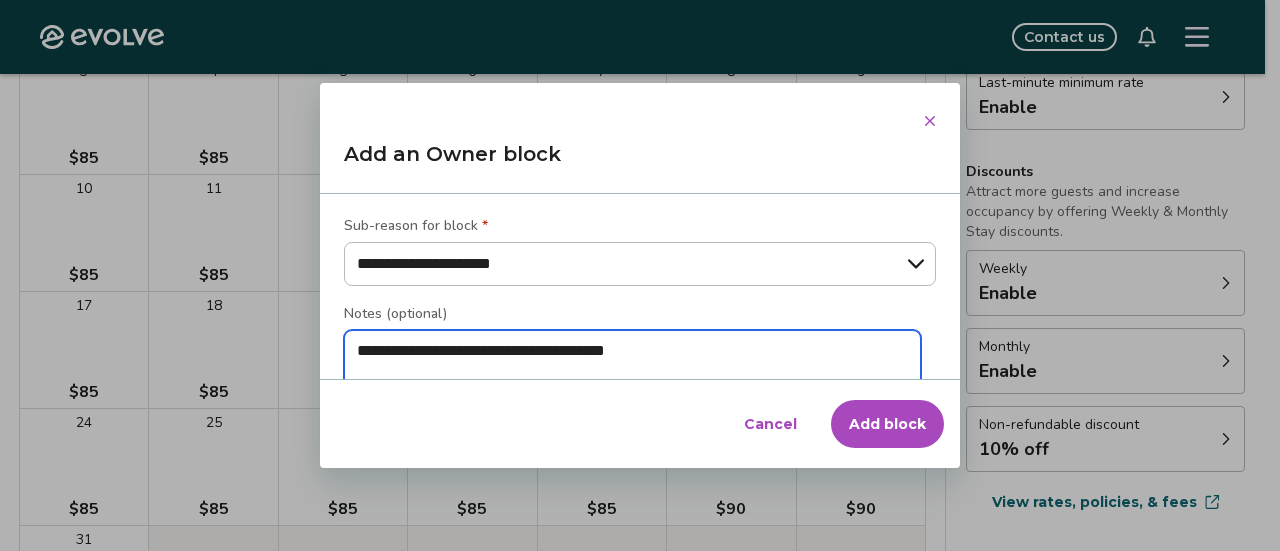 type on "*" 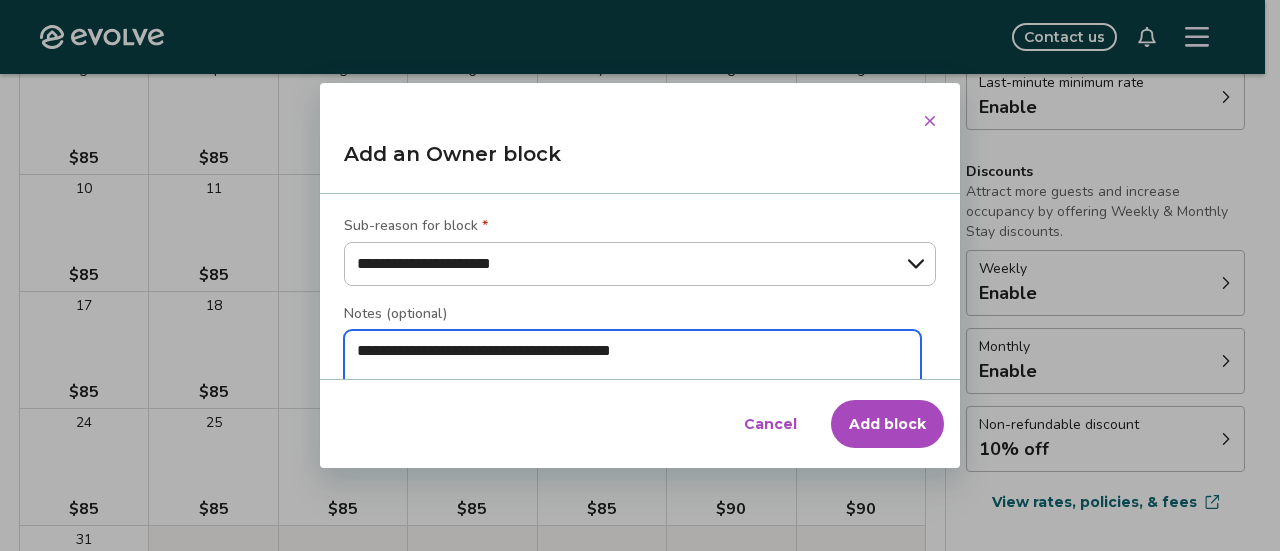 type on "*" 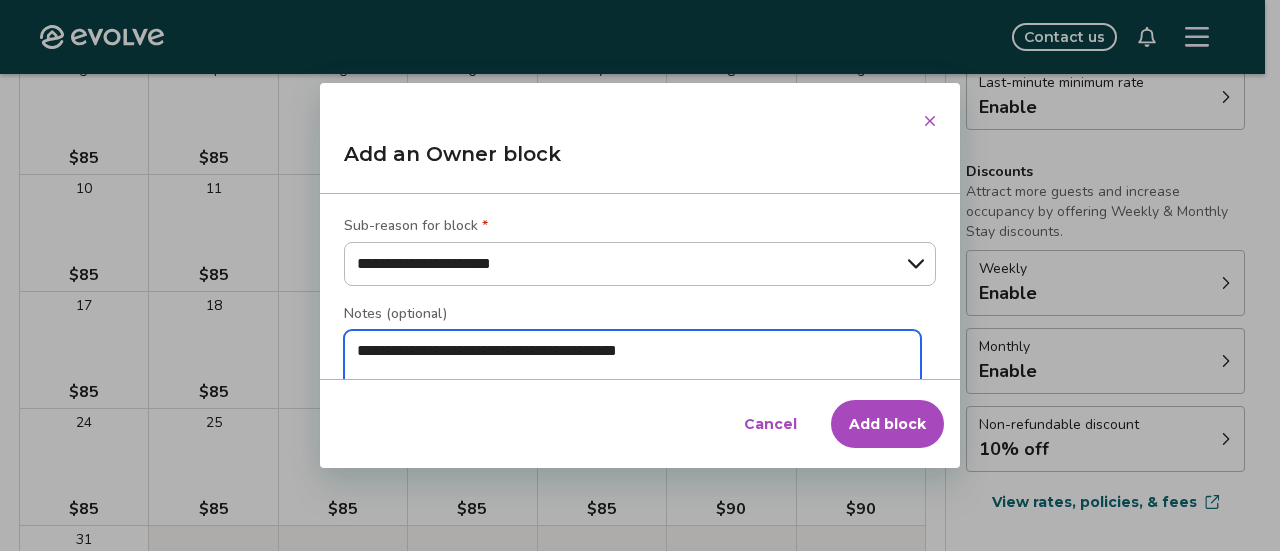 type on "**********" 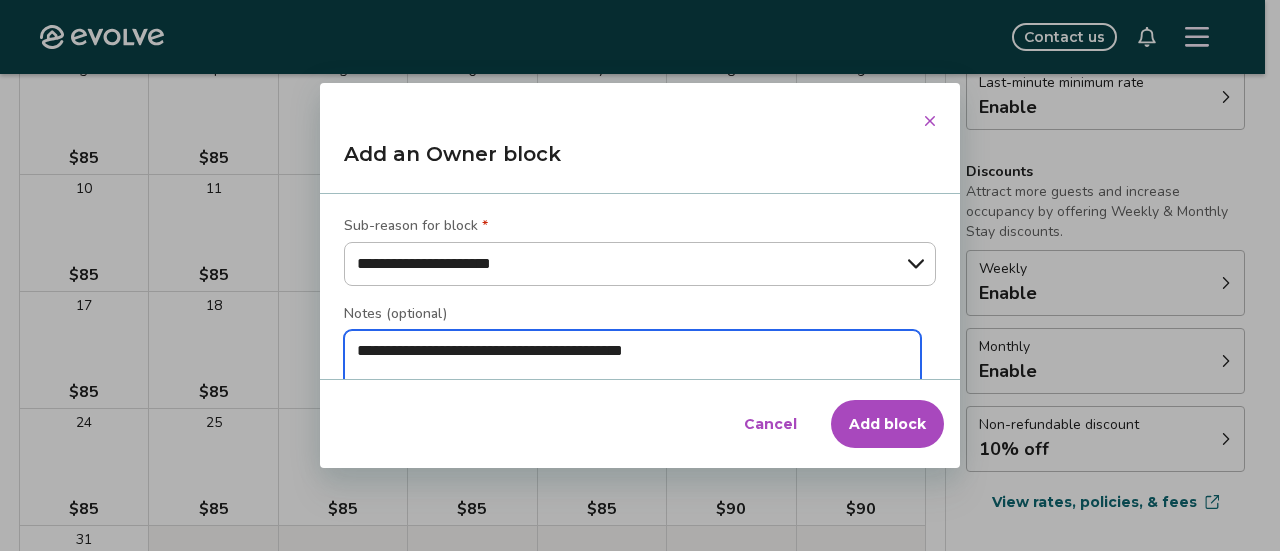 type on "*" 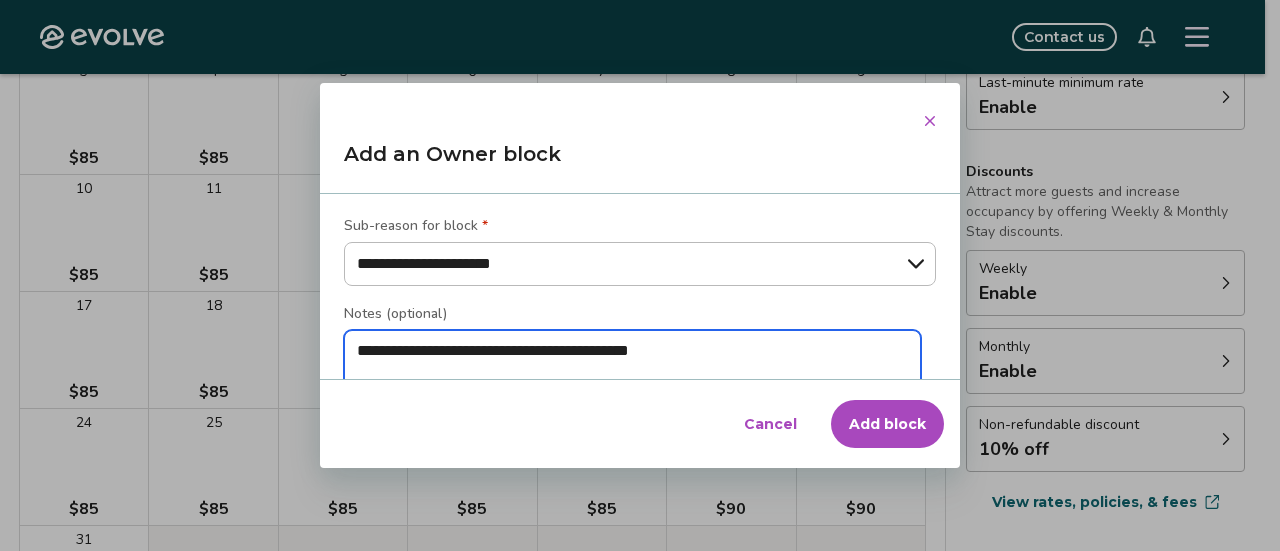type on "*" 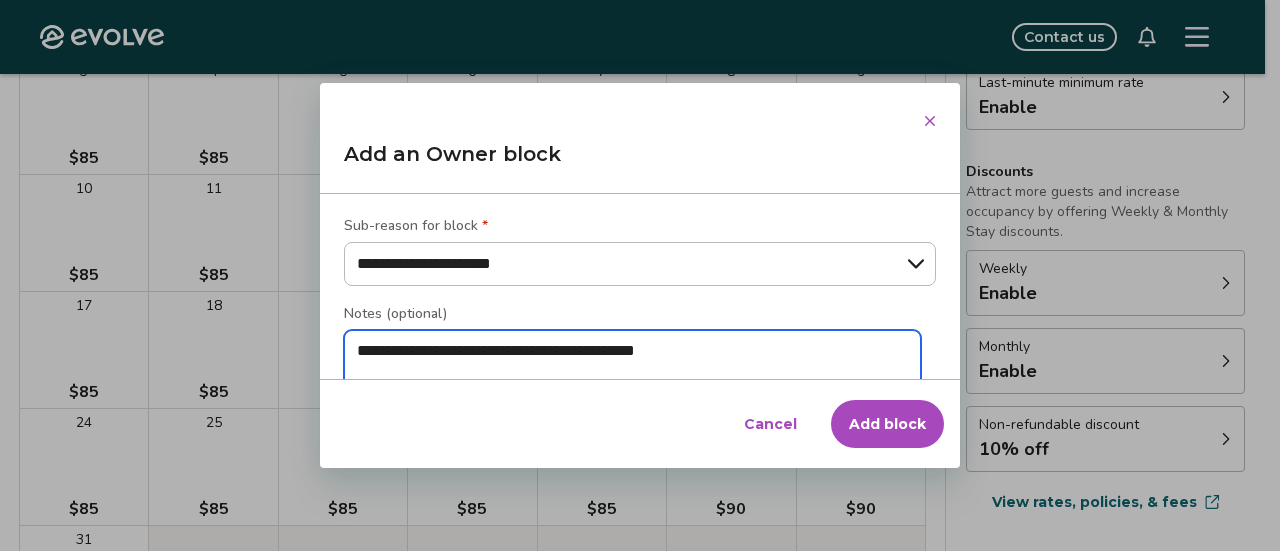 type on "*" 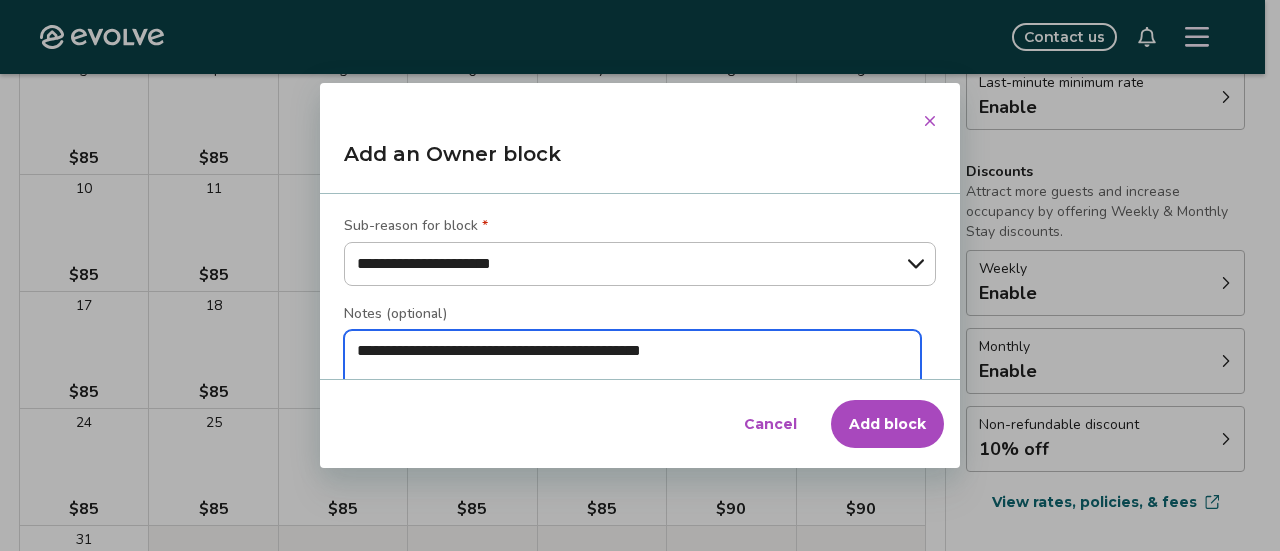 type on "*" 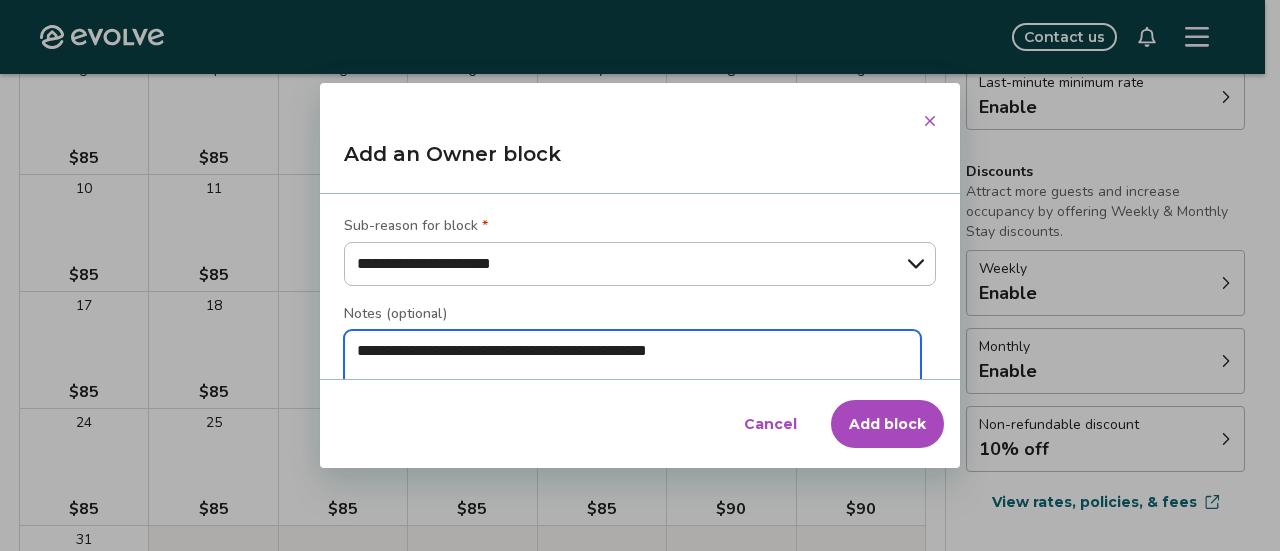 type on "*" 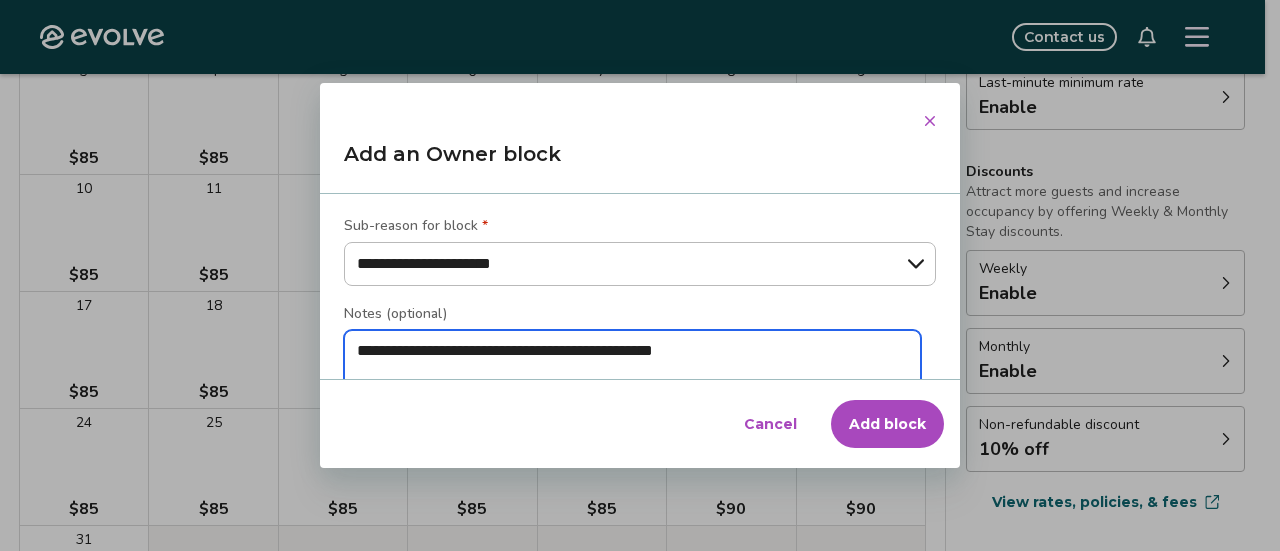 type on "*" 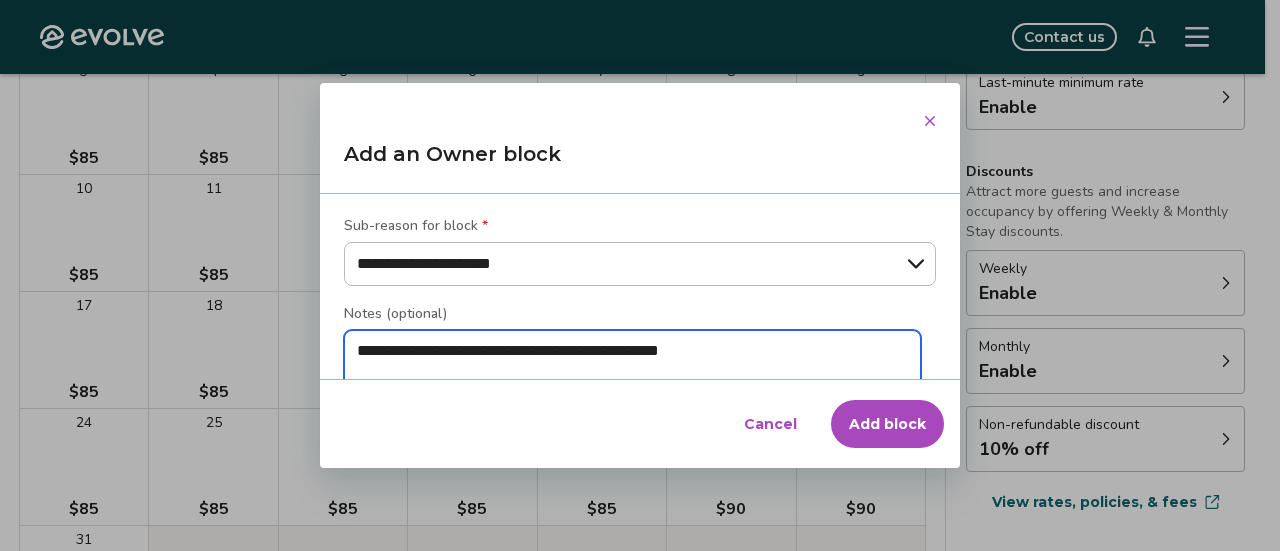type on "*" 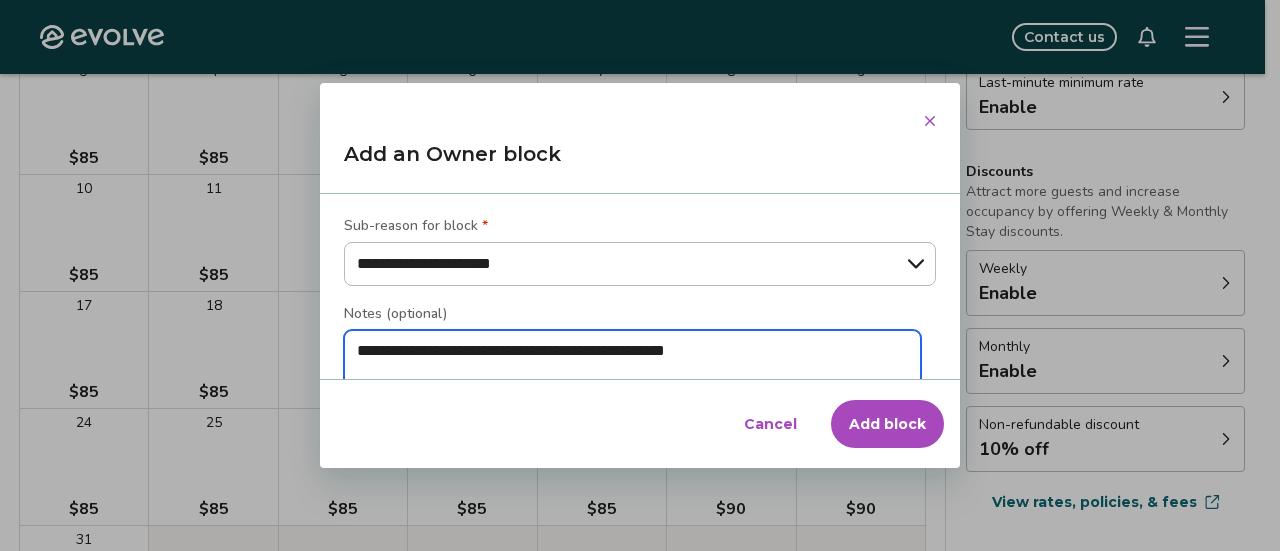 type on "*" 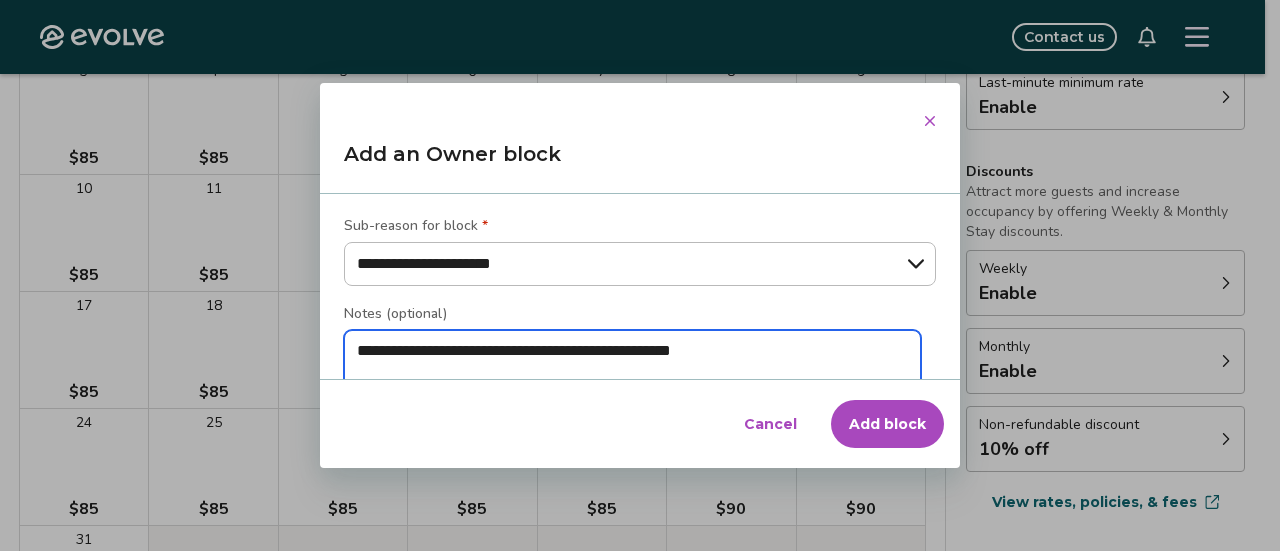 type on "*" 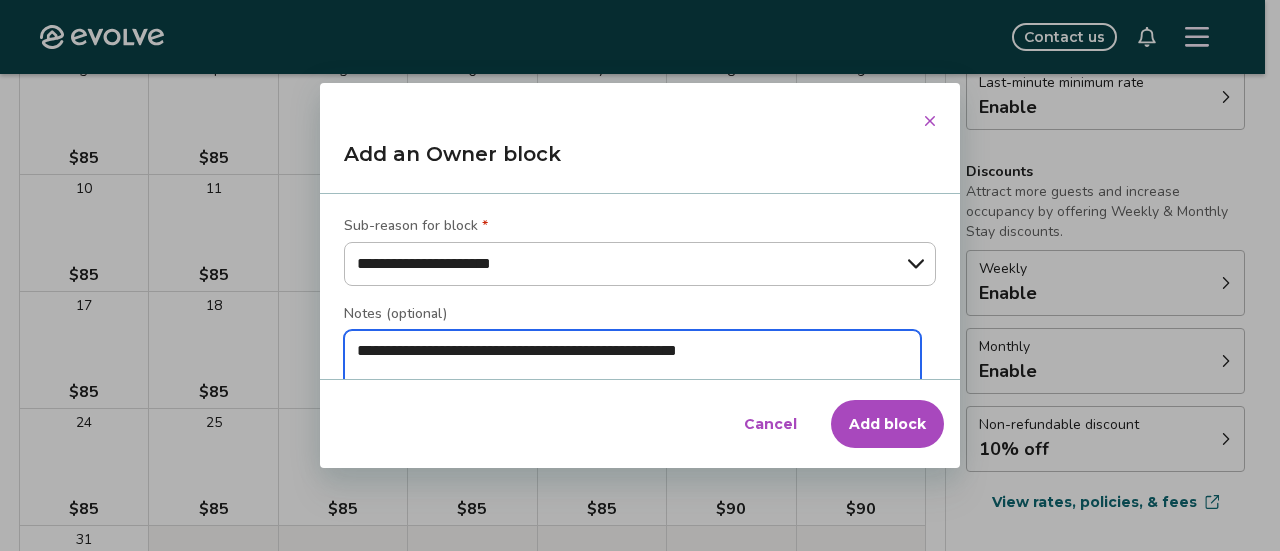 type on "*" 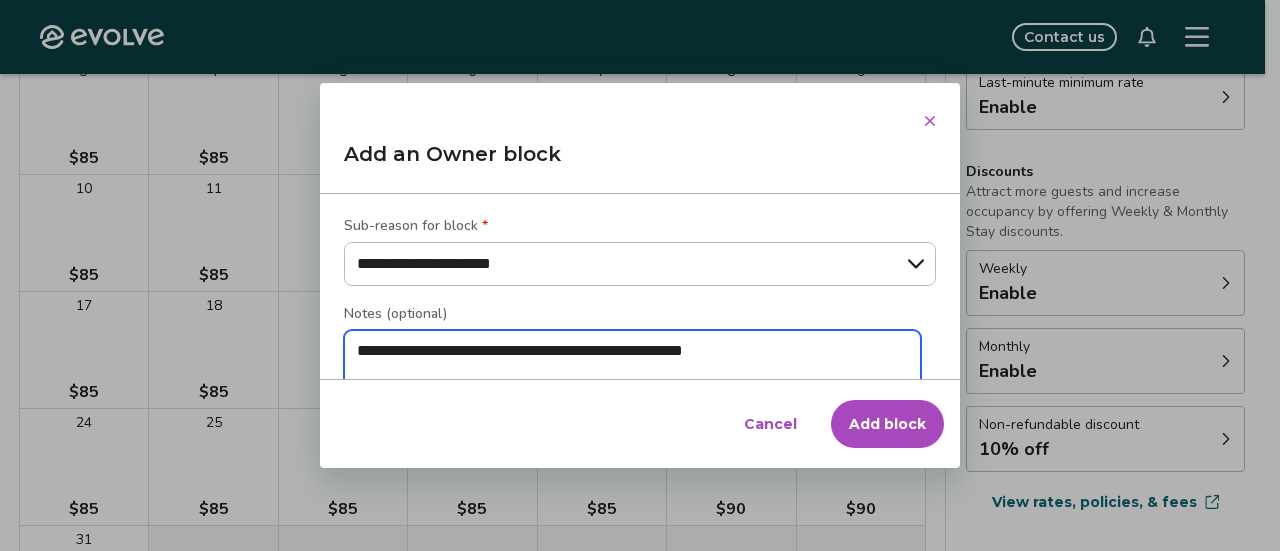 type on "*" 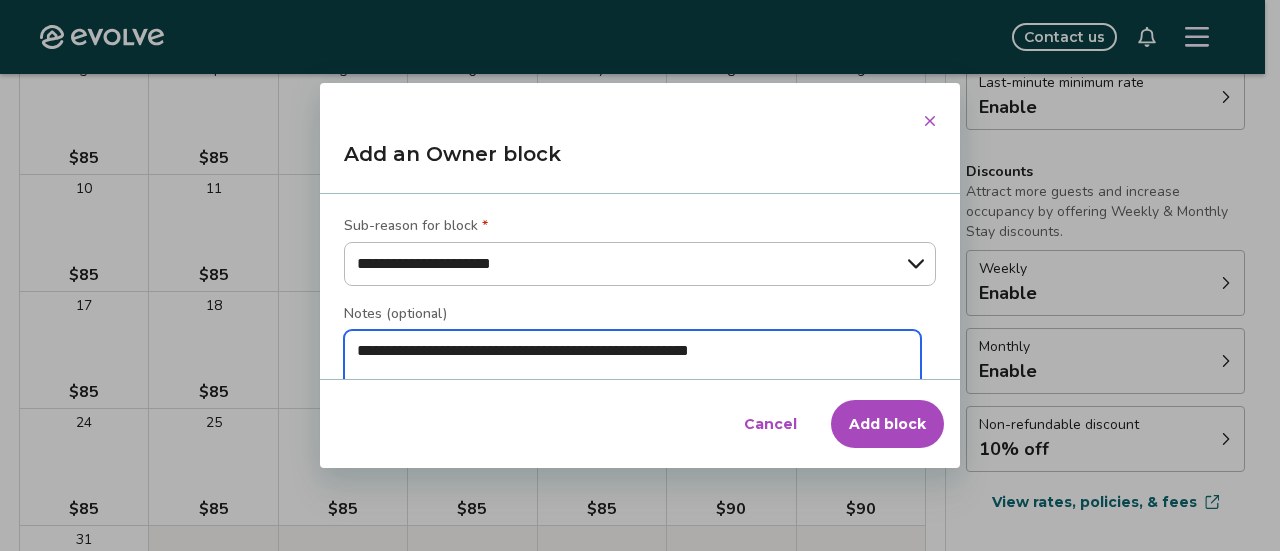 type on "*" 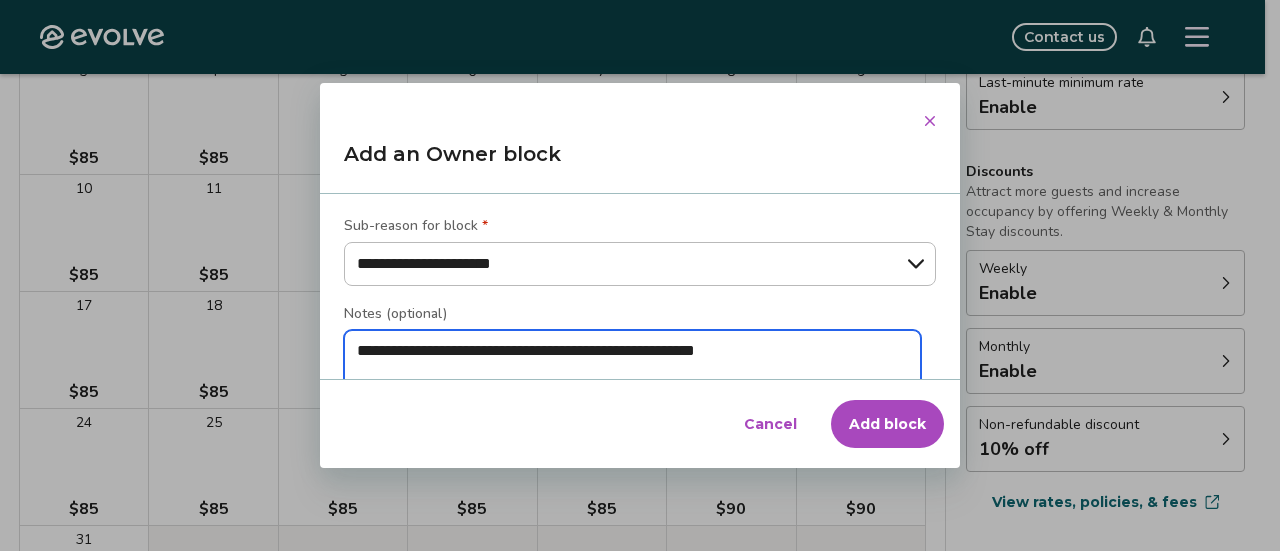 type on "*" 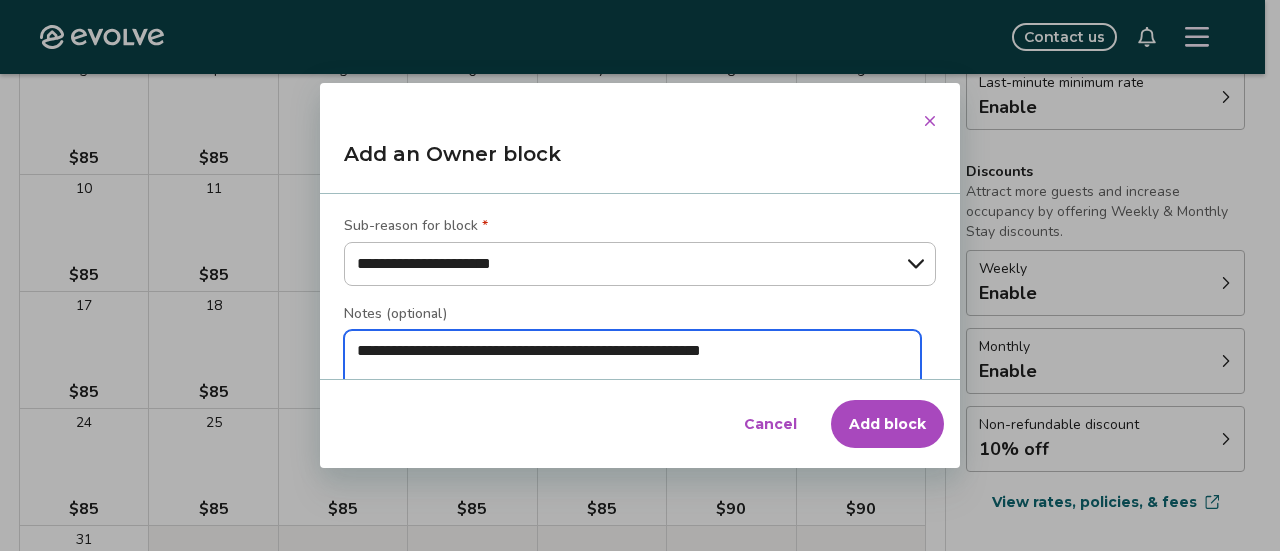 type on "*" 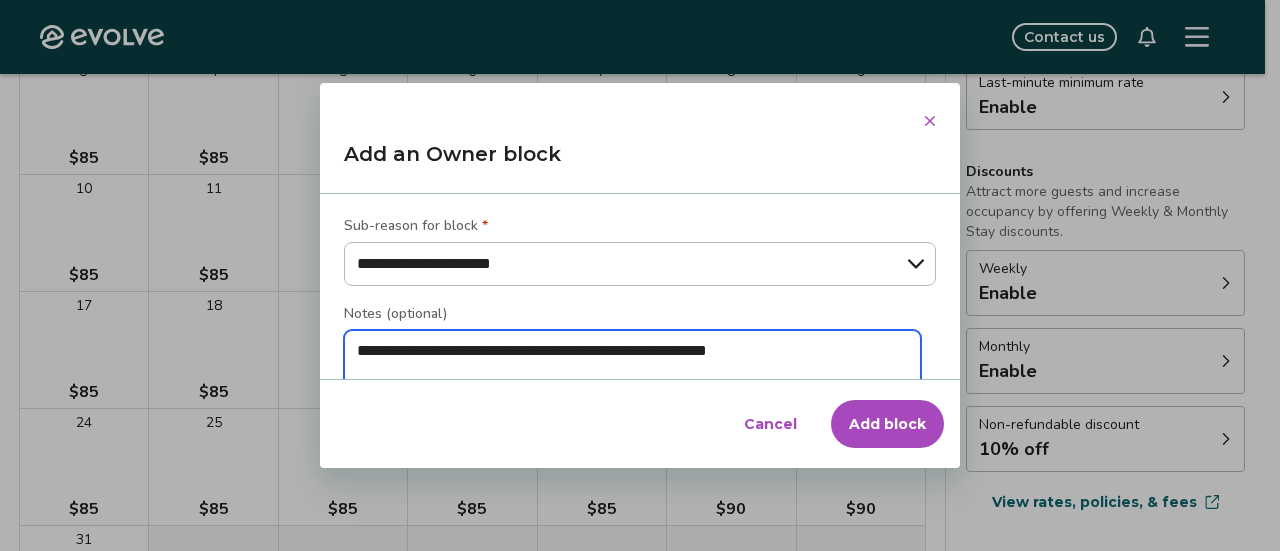 type on "*" 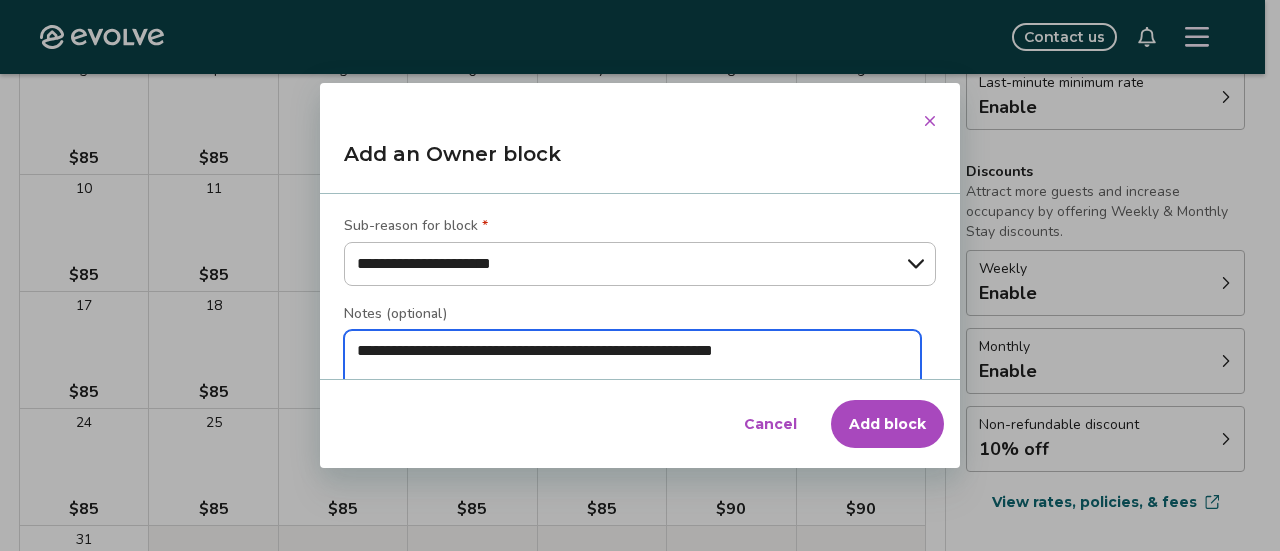 type on "*" 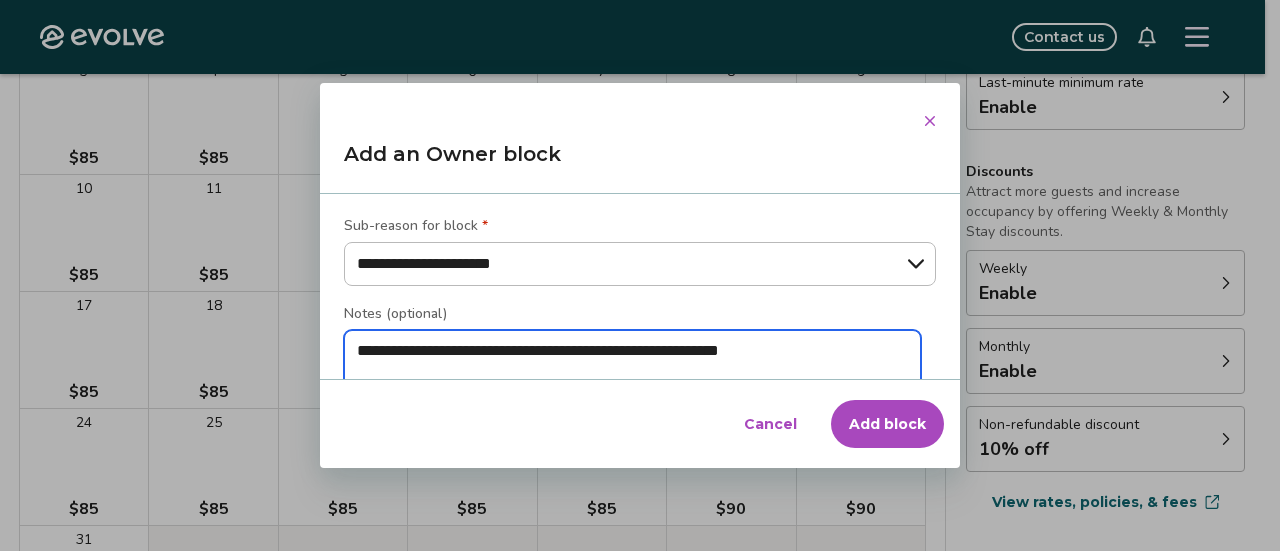 type on "*" 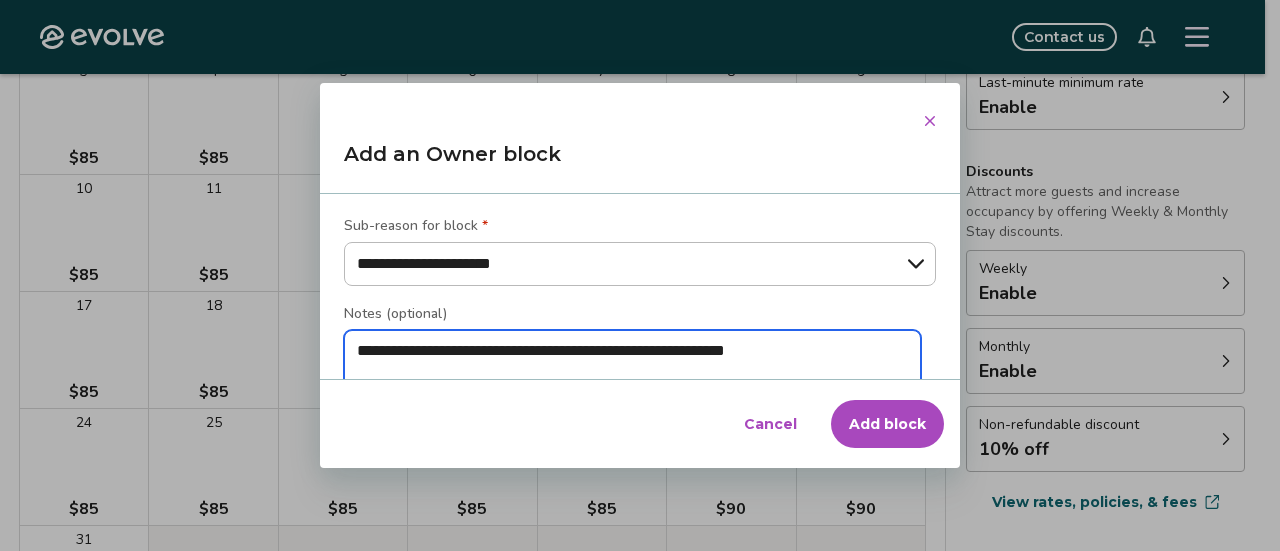 type on "*" 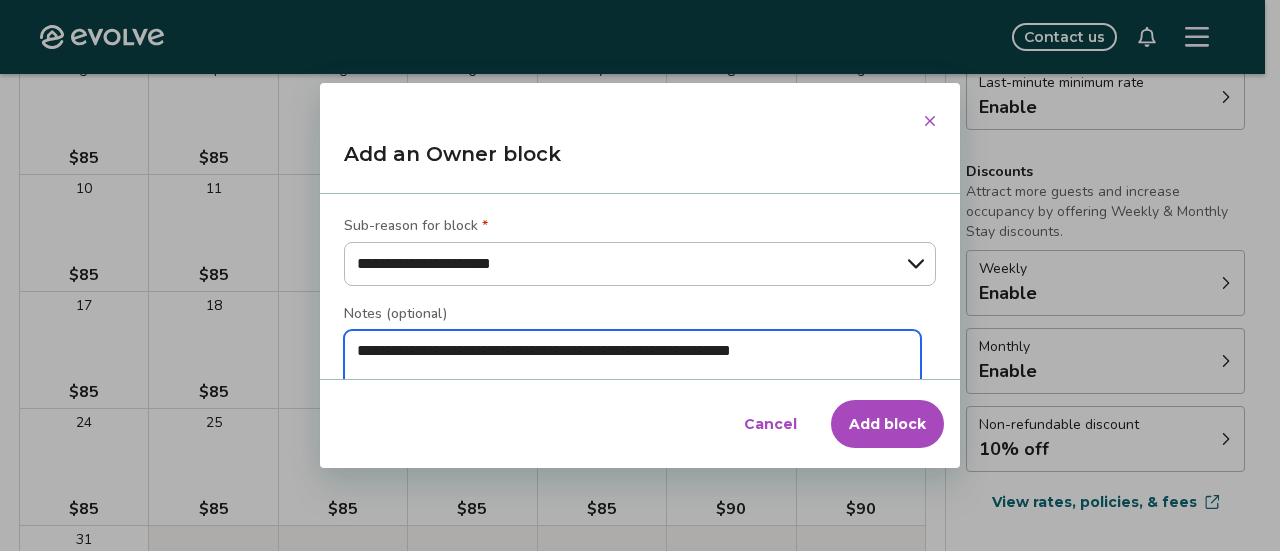 type on "**********" 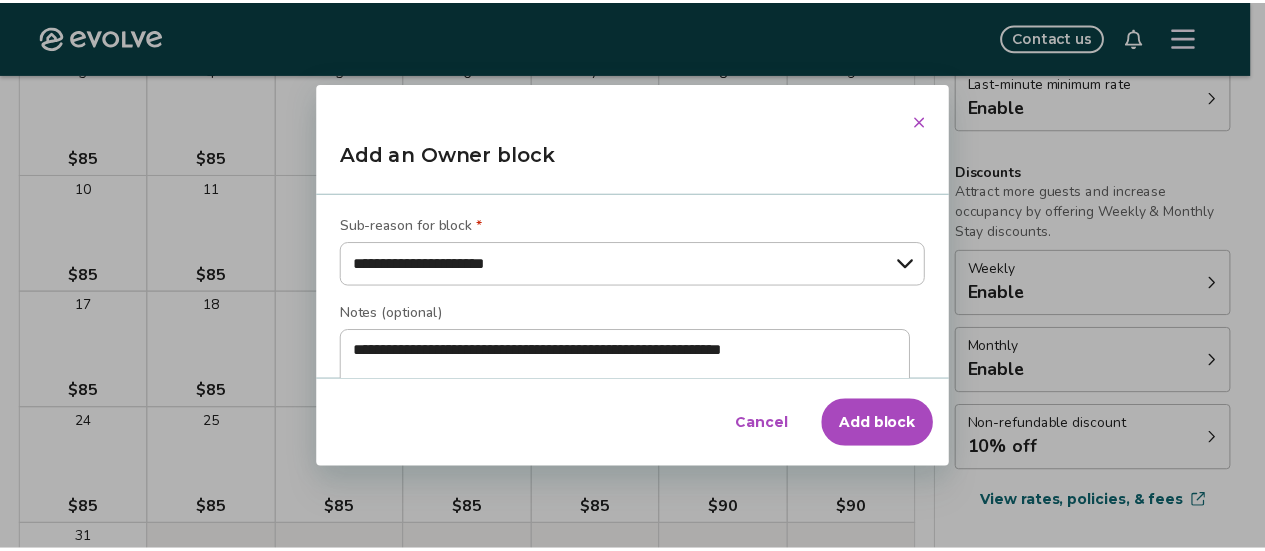 scroll, scrollTop: 421, scrollLeft: 0, axis: vertical 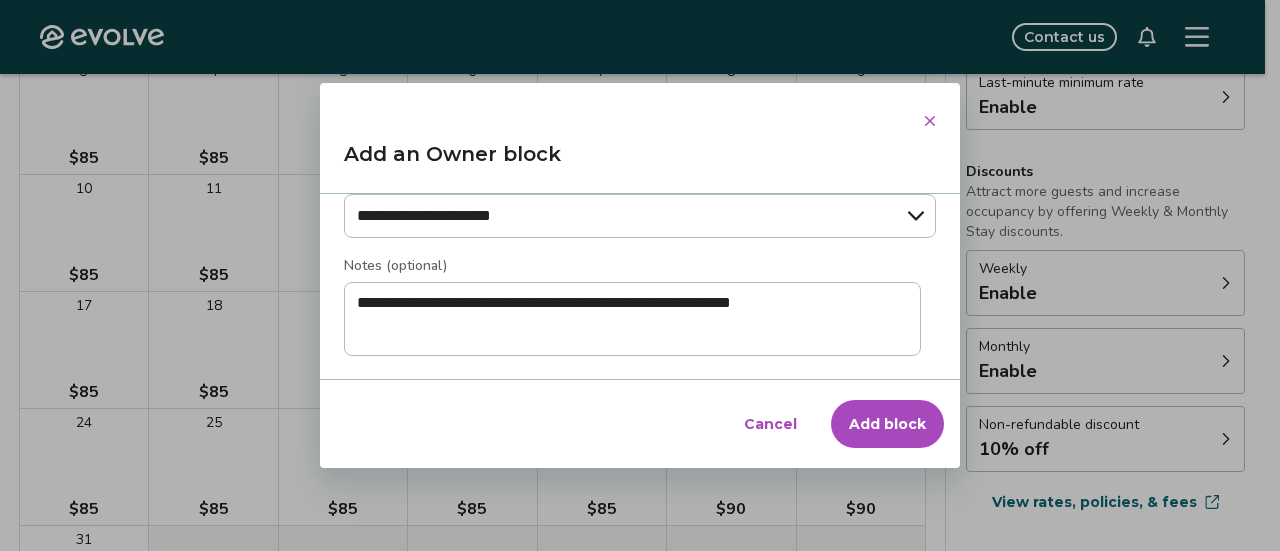 click on "Add block" at bounding box center (887, 424) 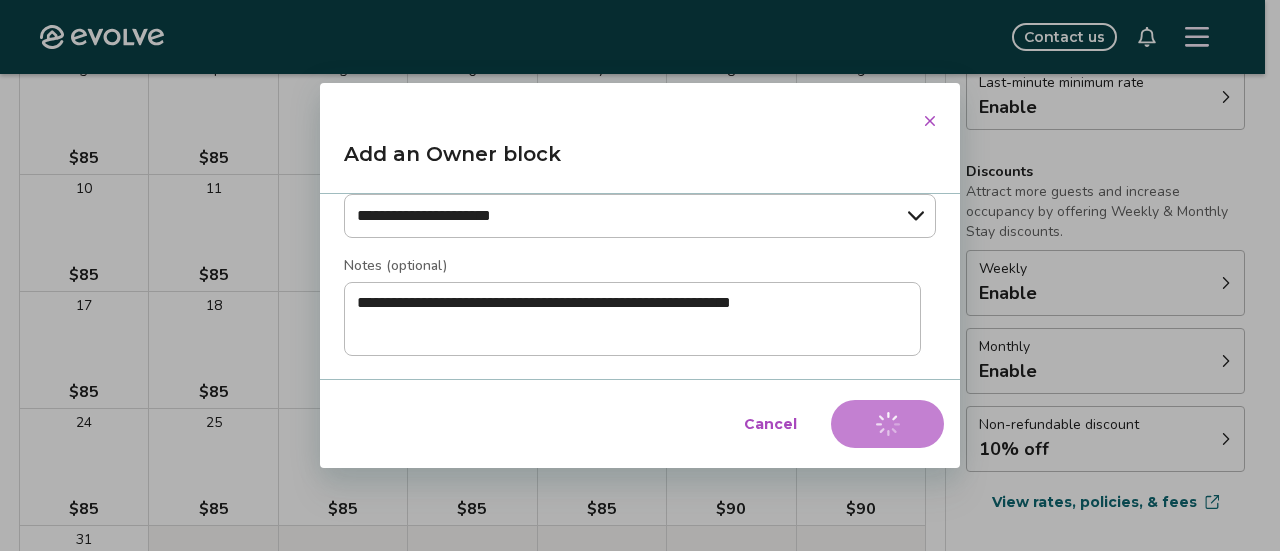 type on "*" 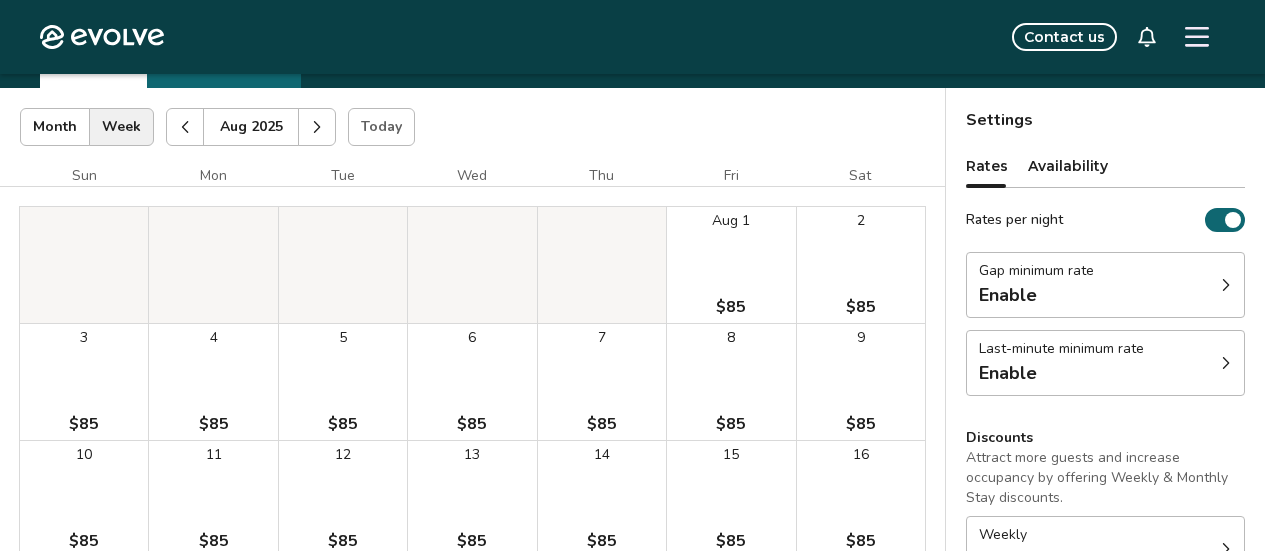 scroll, scrollTop: 89, scrollLeft: 0, axis: vertical 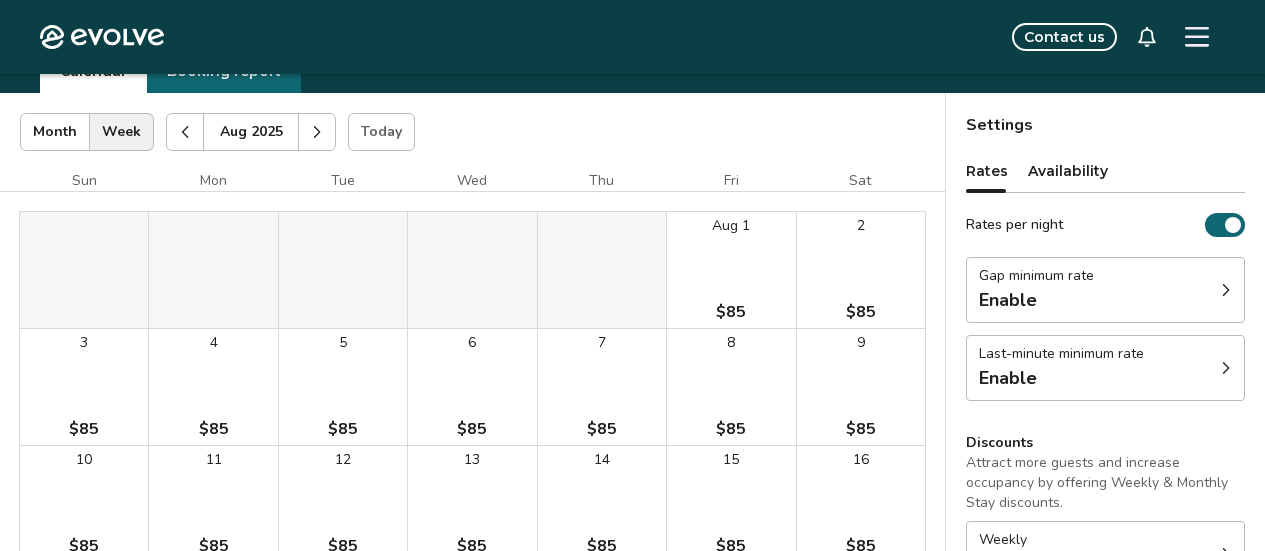 click 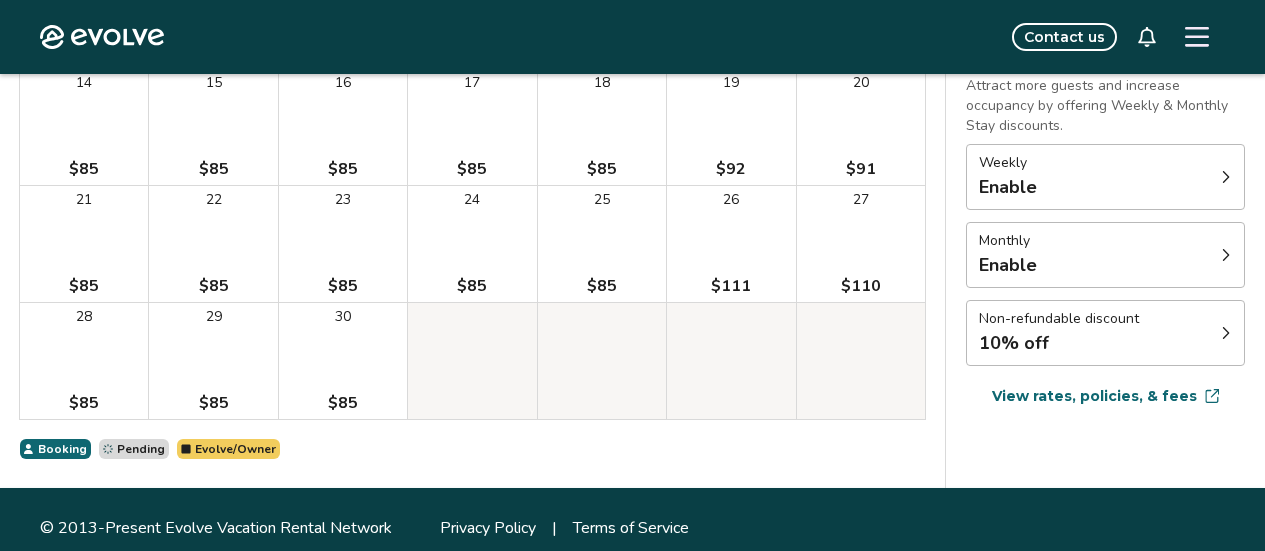 scroll, scrollTop: 468, scrollLeft: 0, axis: vertical 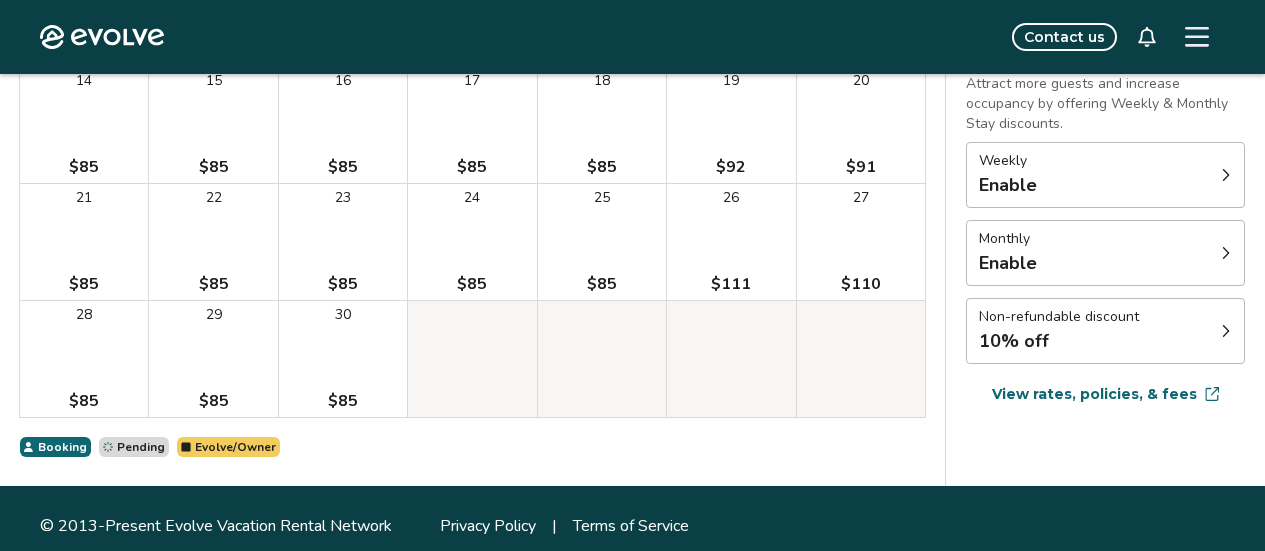 click on "[NUMBER] [PRICE]" at bounding box center (602, 242) 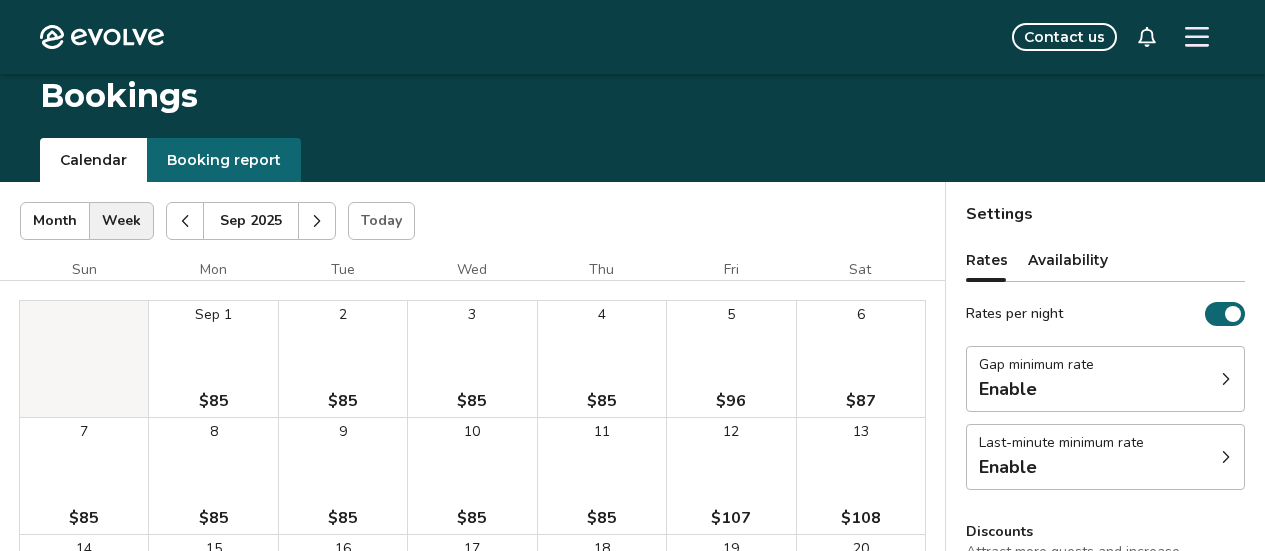 scroll, scrollTop: 482, scrollLeft: 0, axis: vertical 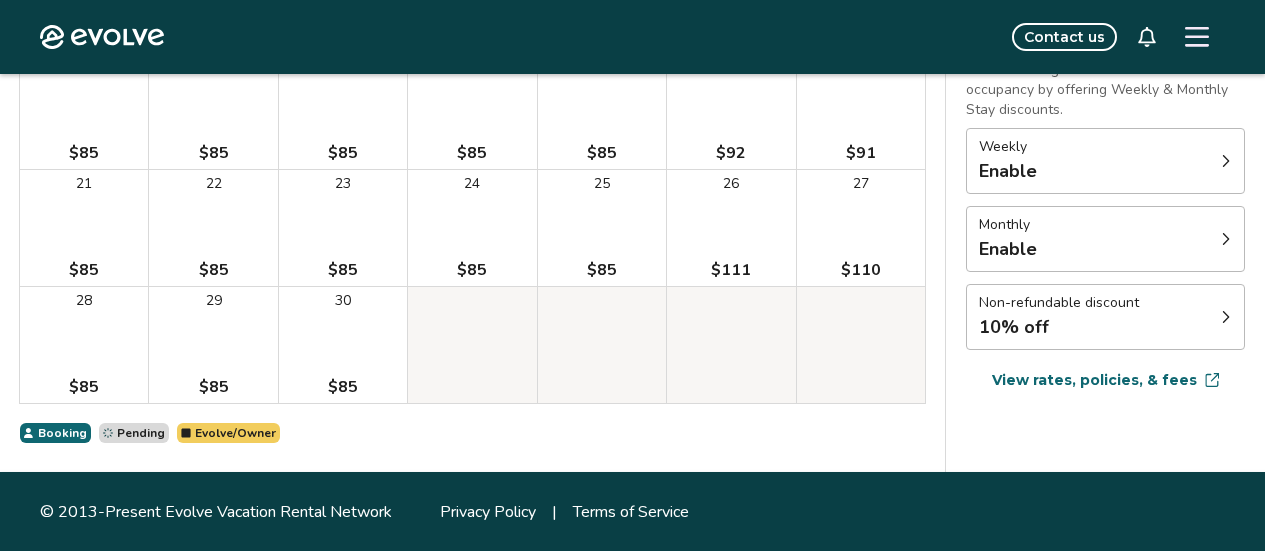 click on "[NUMBER] [PRICE]" at bounding box center [602, 228] 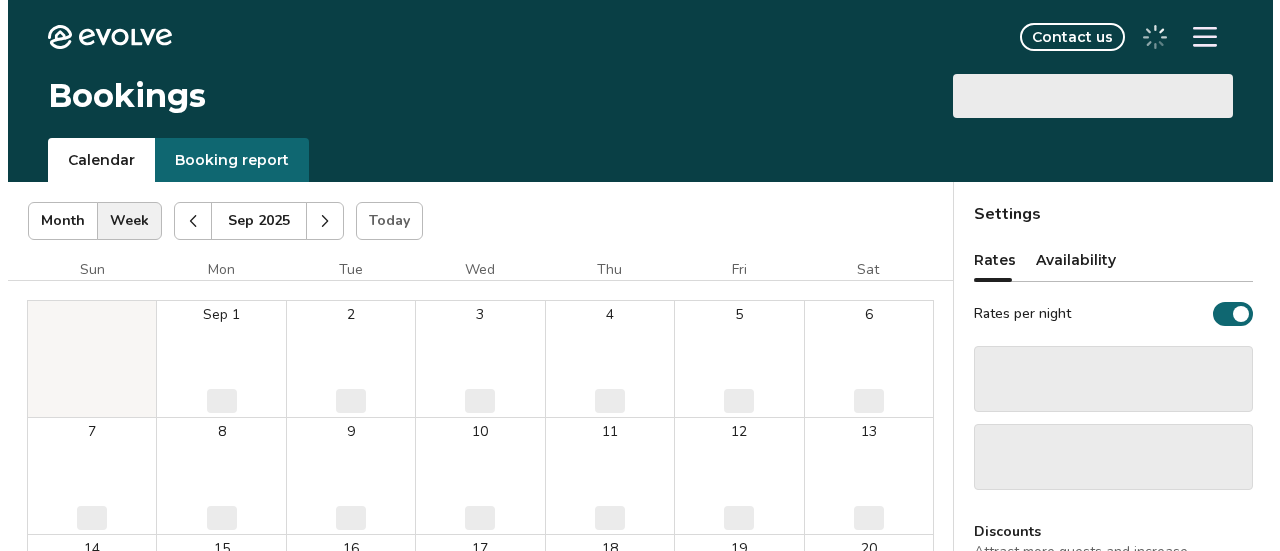 scroll, scrollTop: 482, scrollLeft: 0, axis: vertical 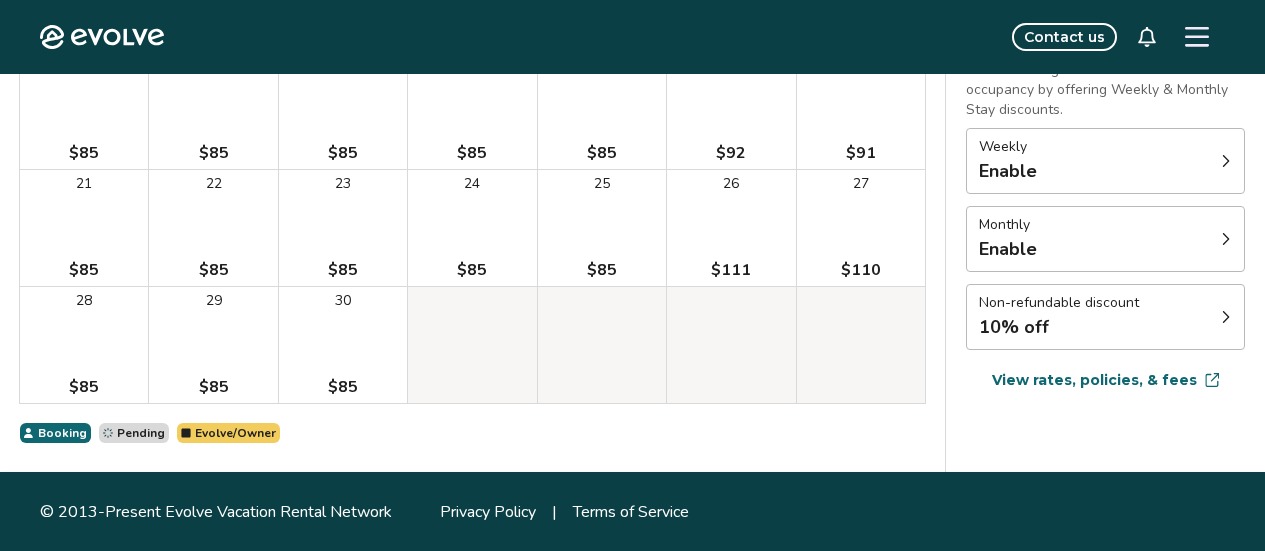 click on "[NUMBER] [PRICE]" at bounding box center (602, 228) 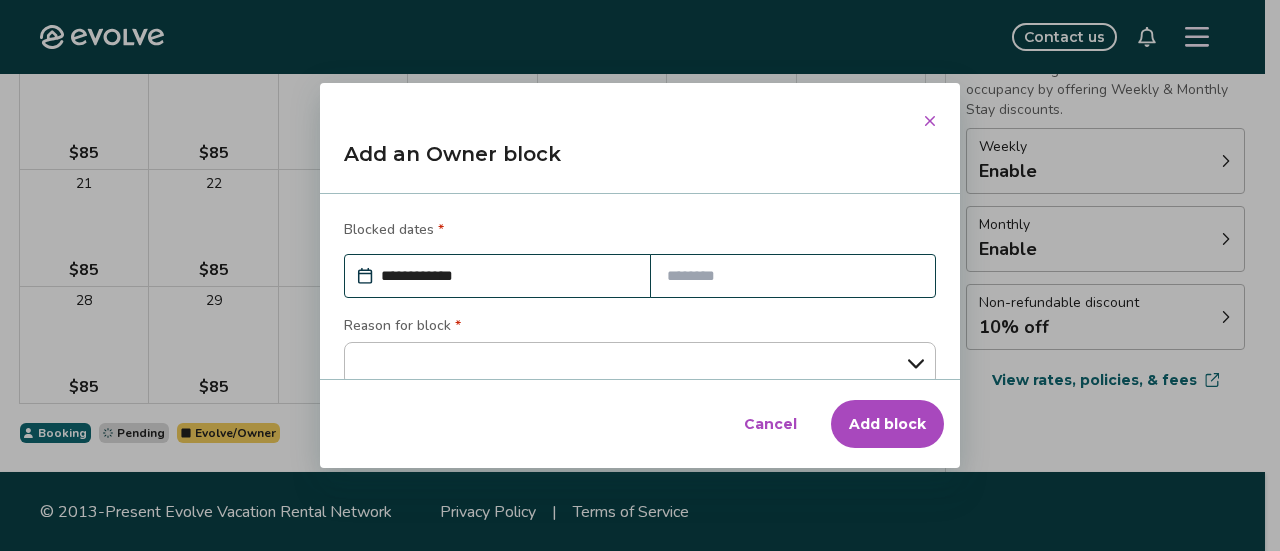 scroll, scrollTop: 7, scrollLeft: 0, axis: vertical 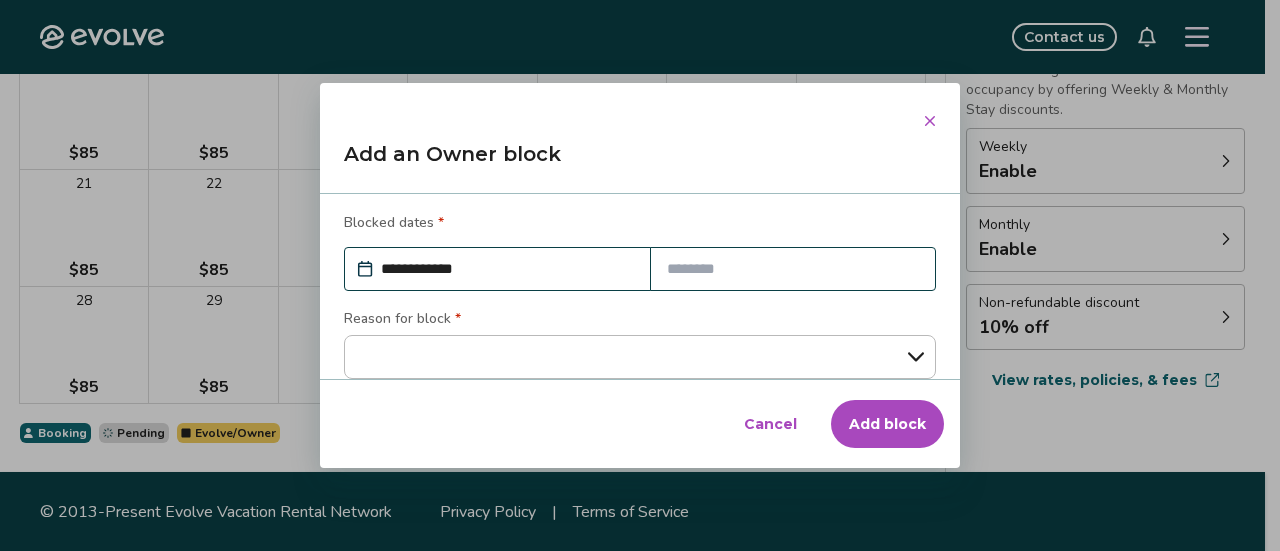 click at bounding box center [793, 269] 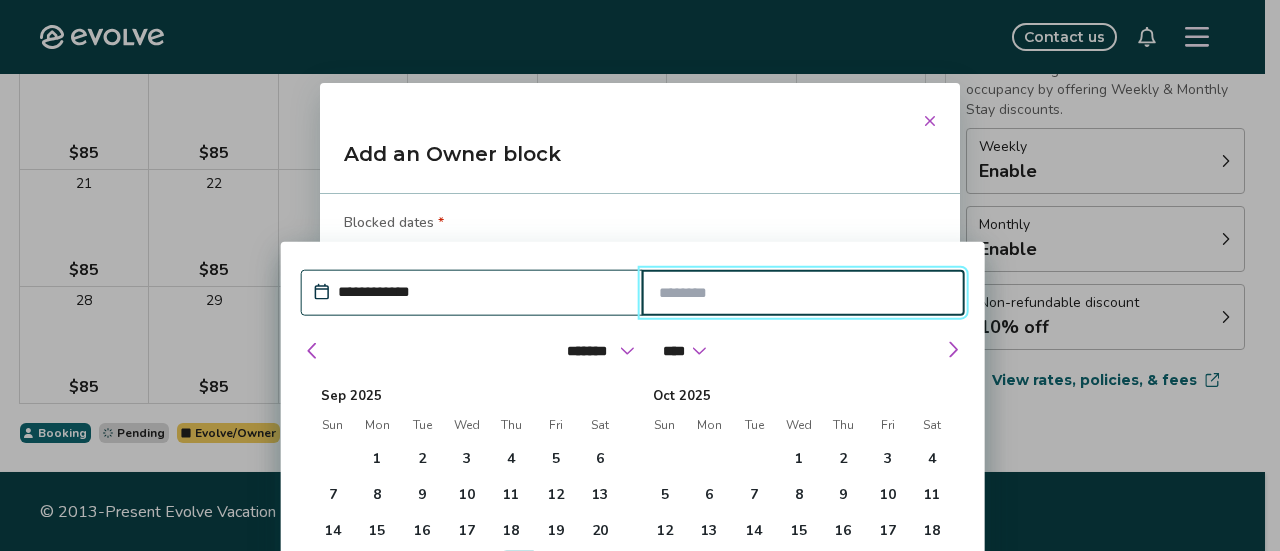 click at bounding box center [803, 292] 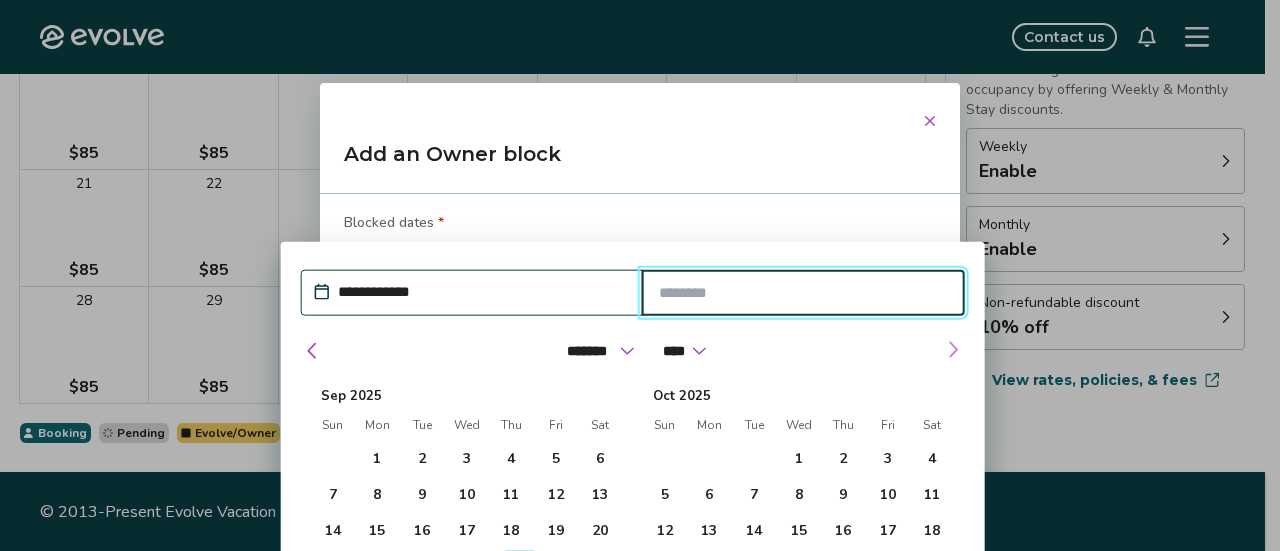 click at bounding box center (953, 349) 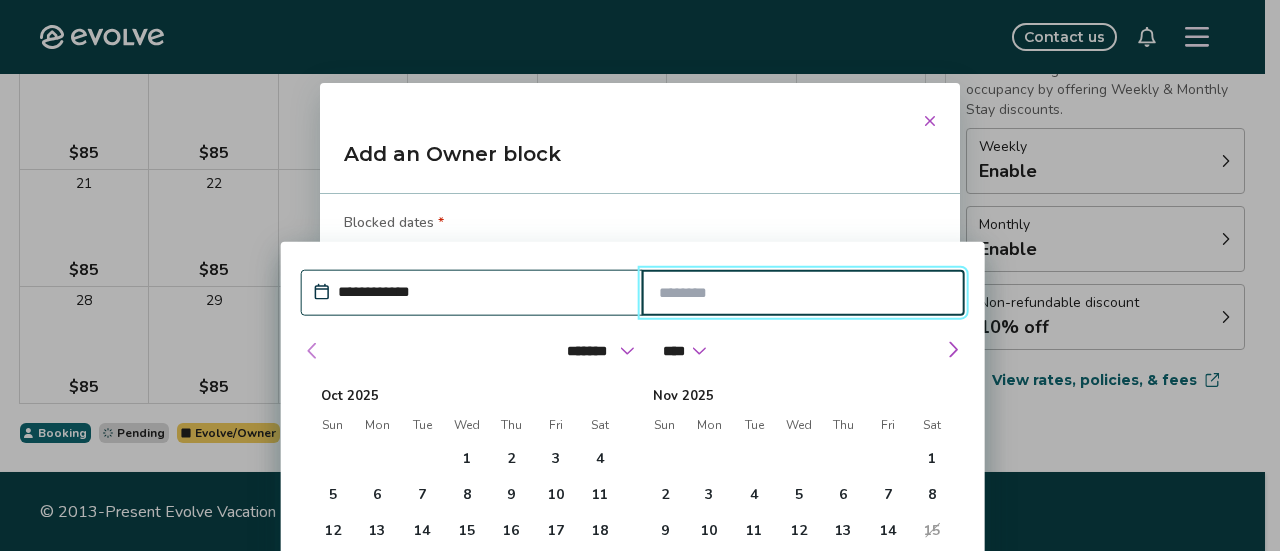 click at bounding box center [313, 350] 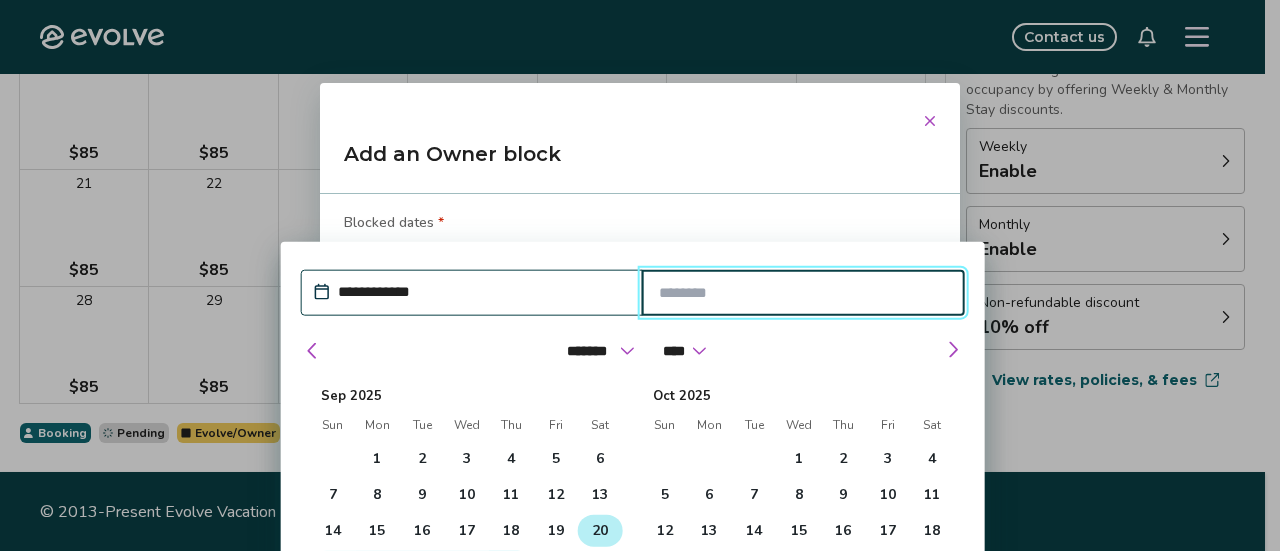 click on "20" at bounding box center (600, 530) 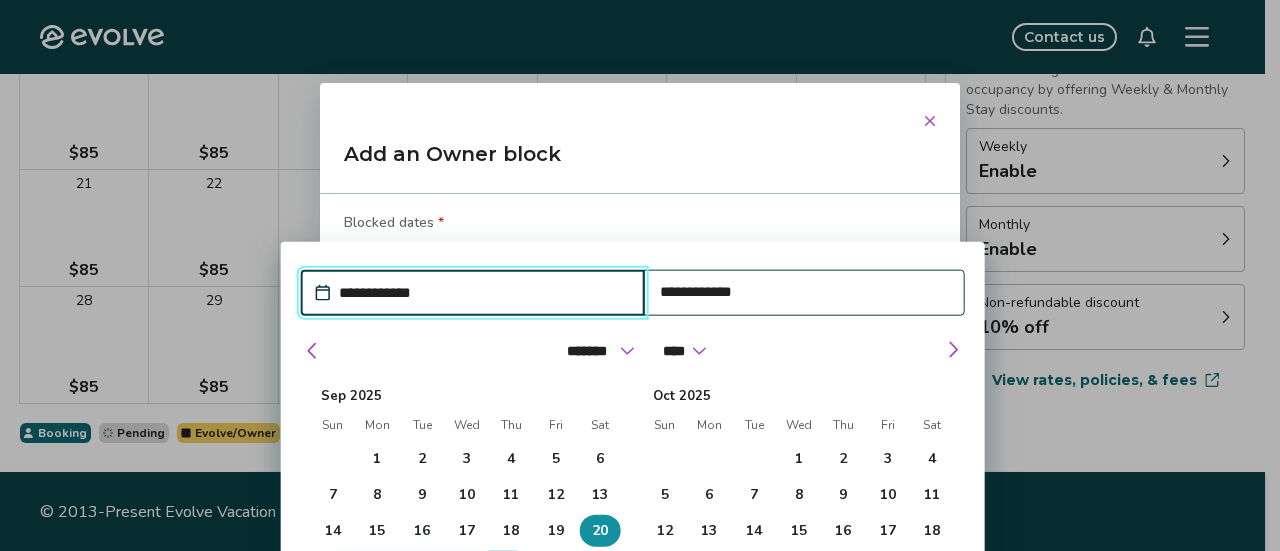 drag, startPoint x: 436, startPoint y: 288, endPoint x: 529, endPoint y: 441, distance: 179.04749 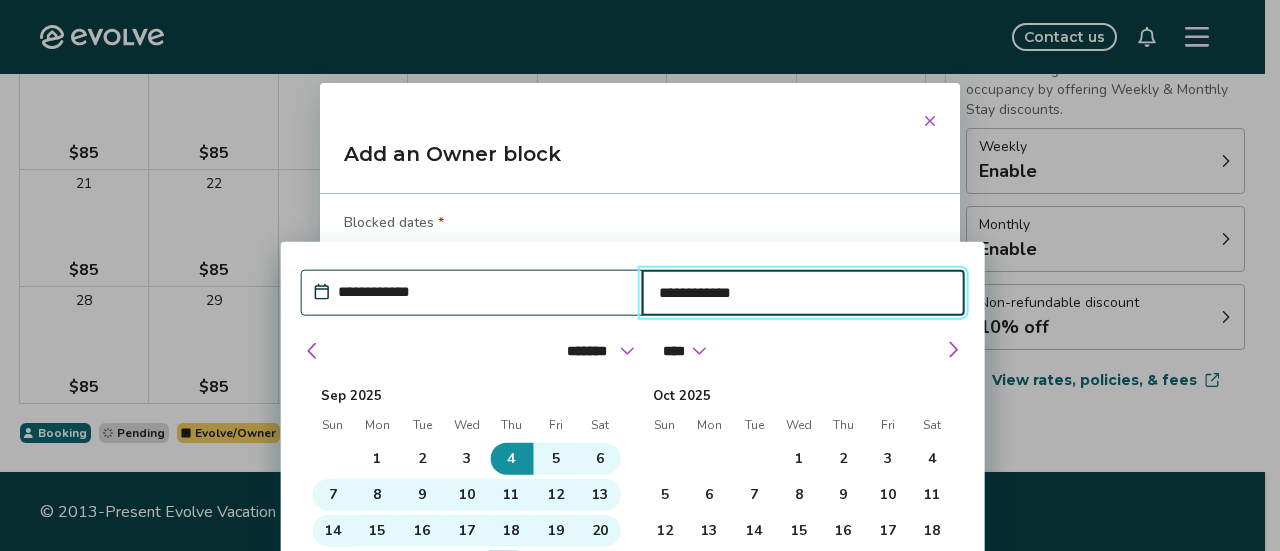 type on "*" 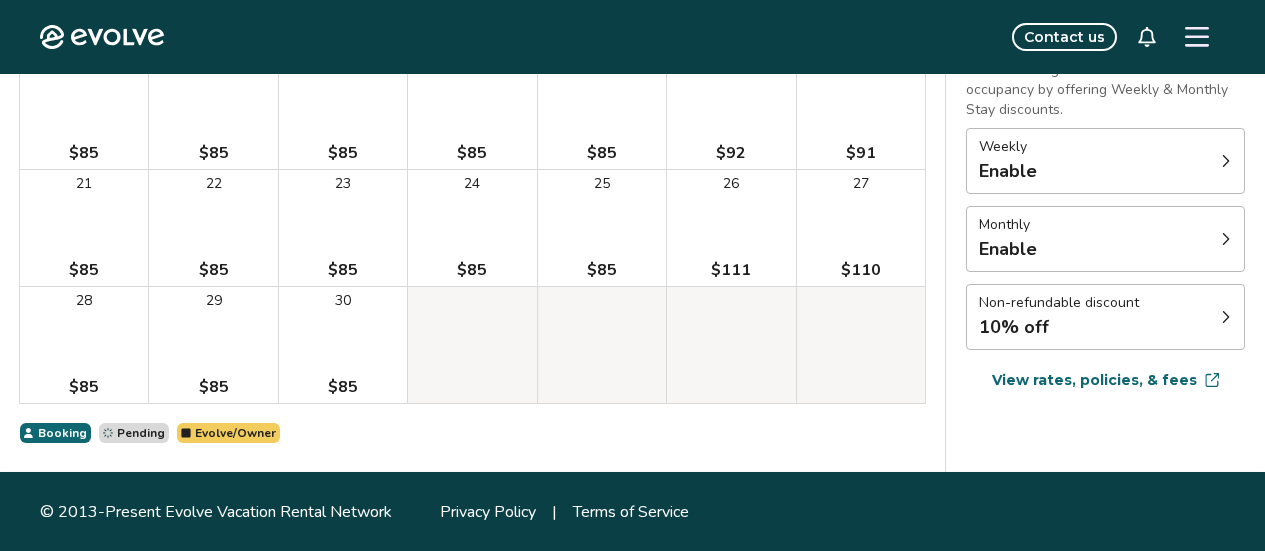 click on "26 $111" at bounding box center (731, 228) 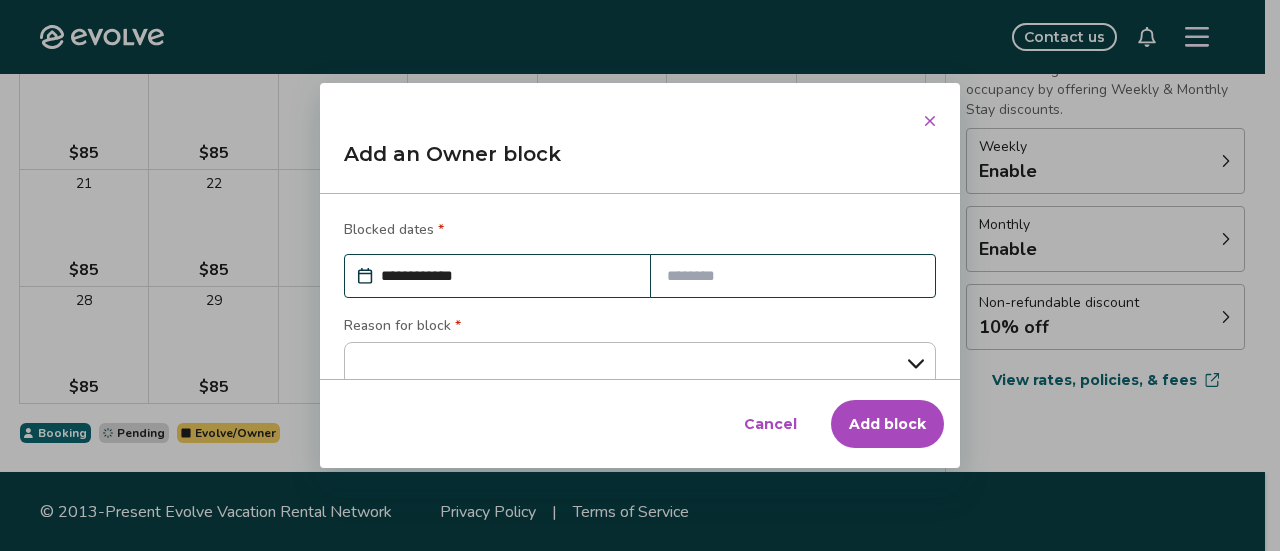 scroll, scrollTop: 7, scrollLeft: 0, axis: vertical 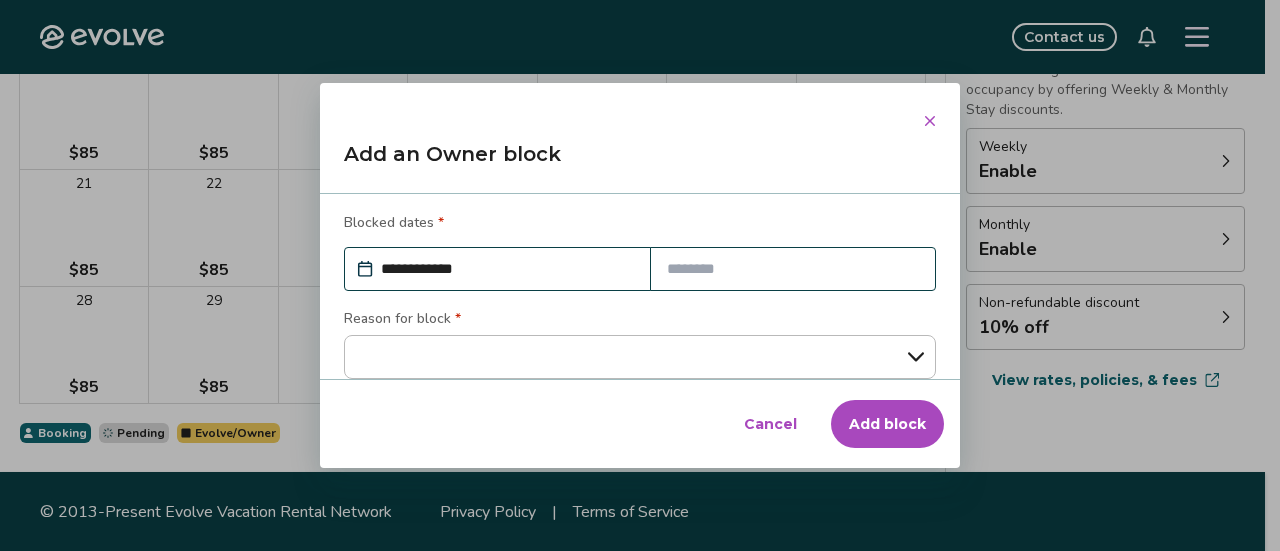 click on "**********" at bounding box center (507, 269) 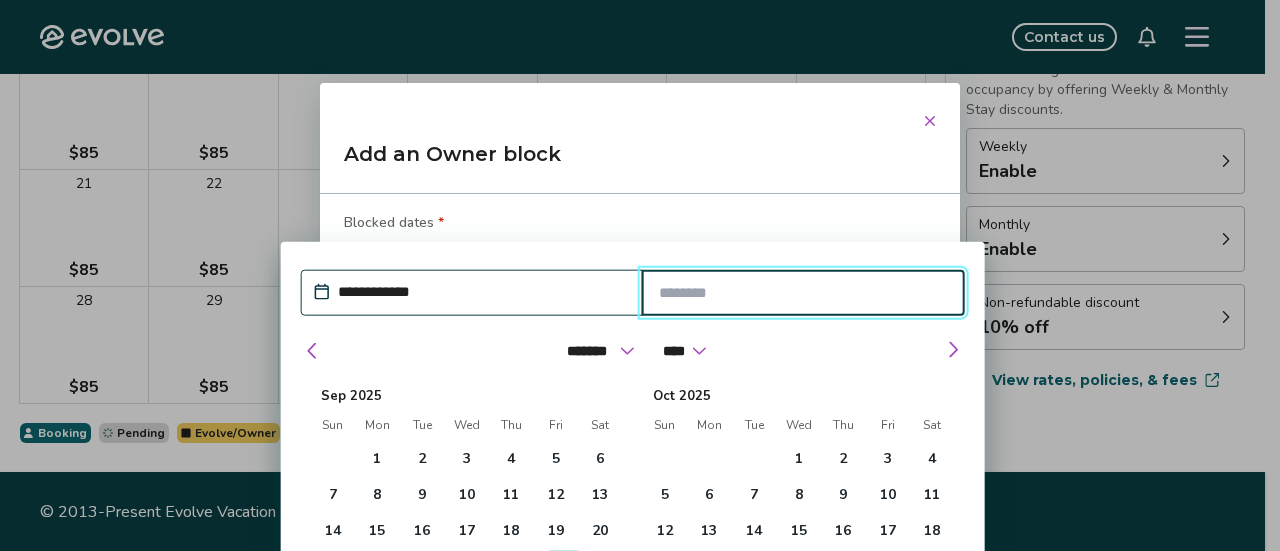 click 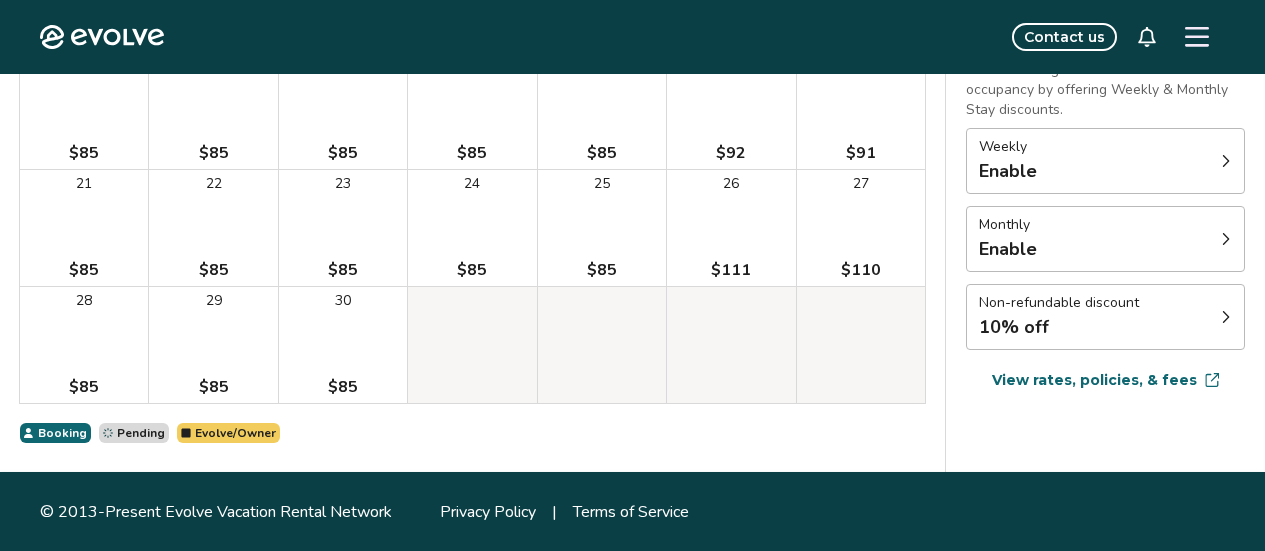 click on "29 $85" at bounding box center (213, 345) 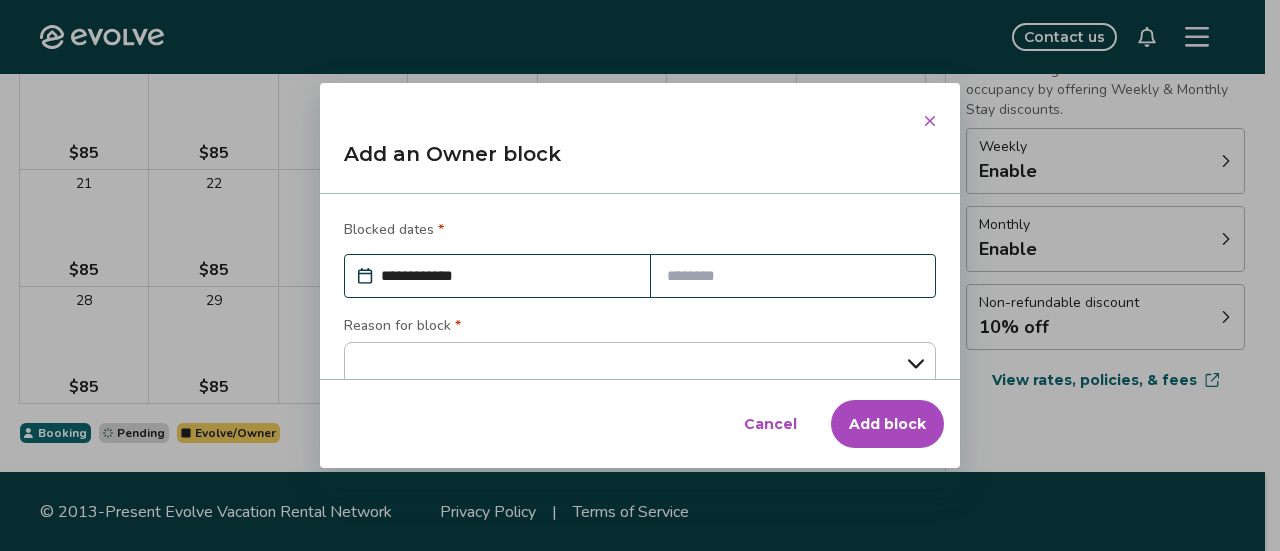 scroll, scrollTop: 7, scrollLeft: 0, axis: vertical 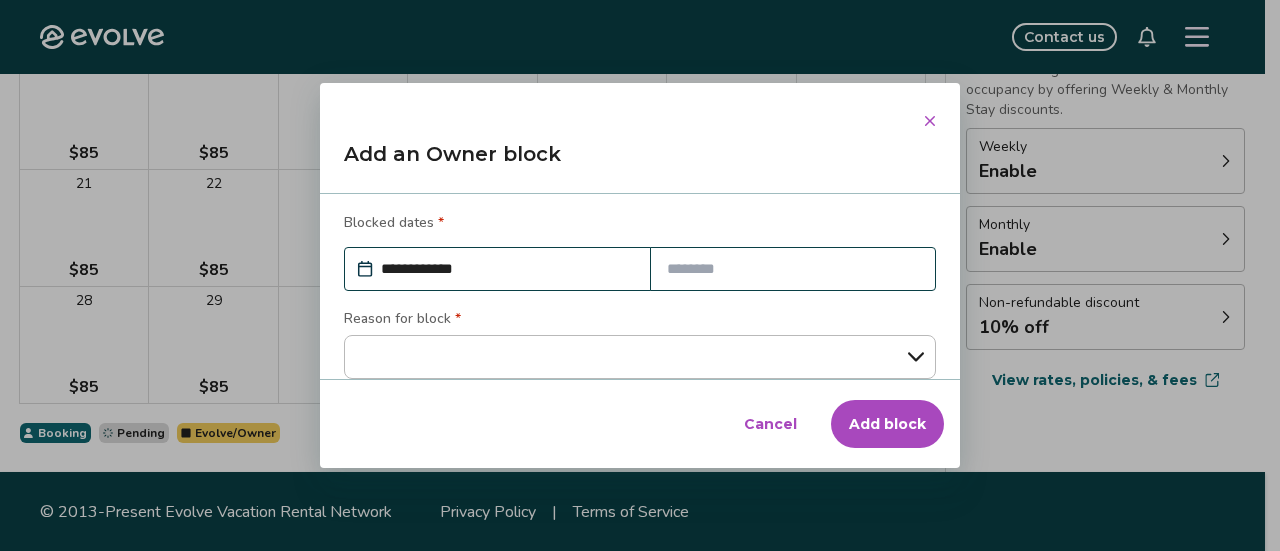 click at bounding box center [793, 269] 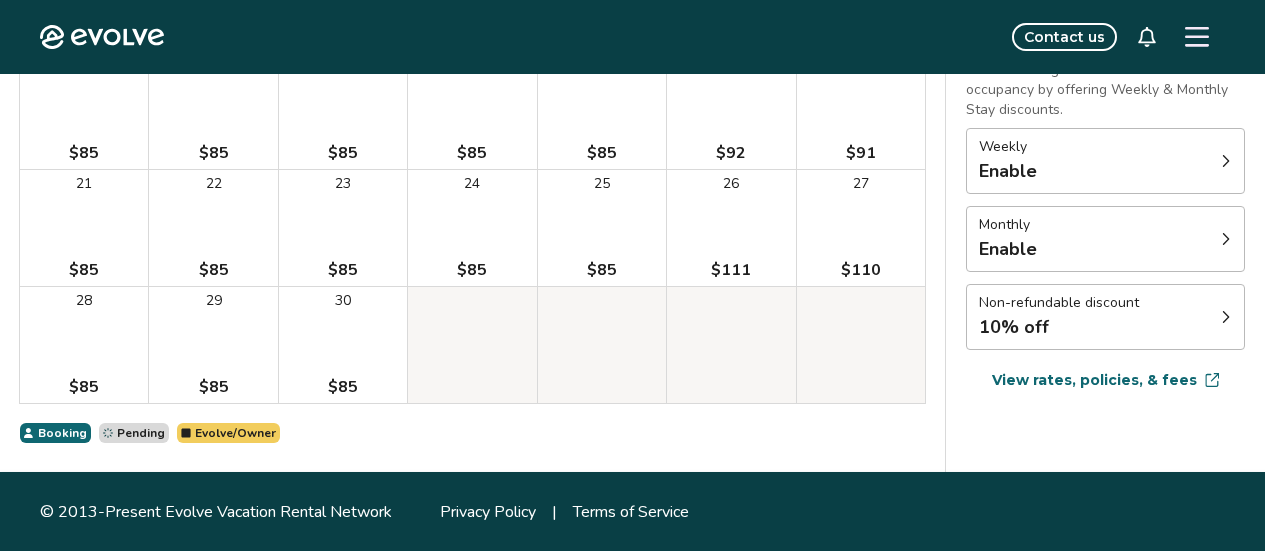 click on "29 $85" at bounding box center (213, 345) 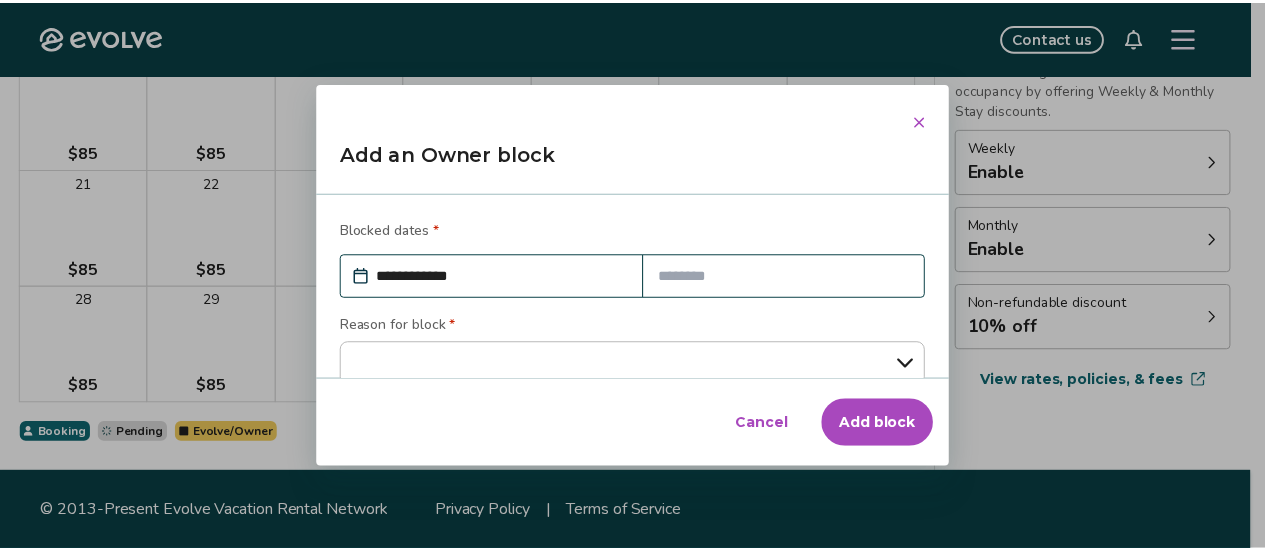 scroll, scrollTop: 7, scrollLeft: 0, axis: vertical 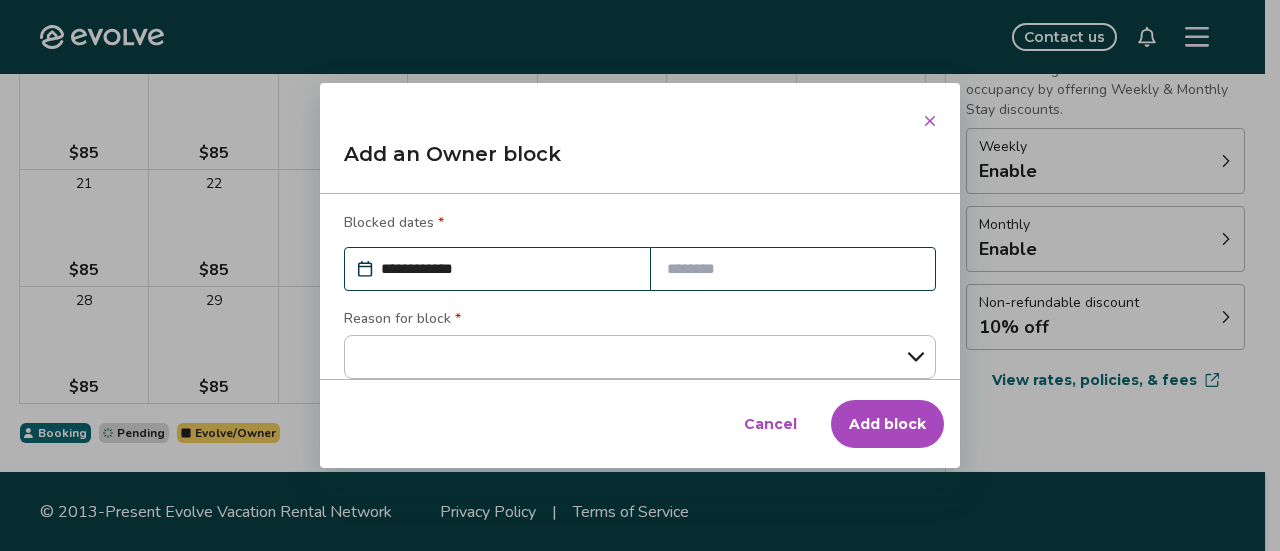 click on "**********" at bounding box center (507, 269) 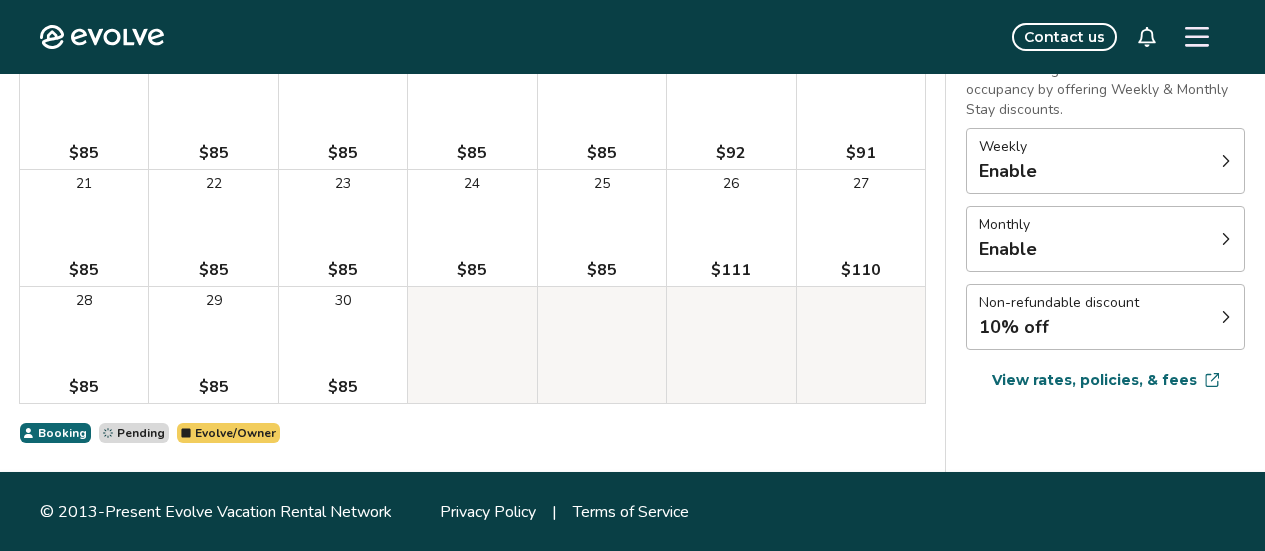 click on "Evolve" 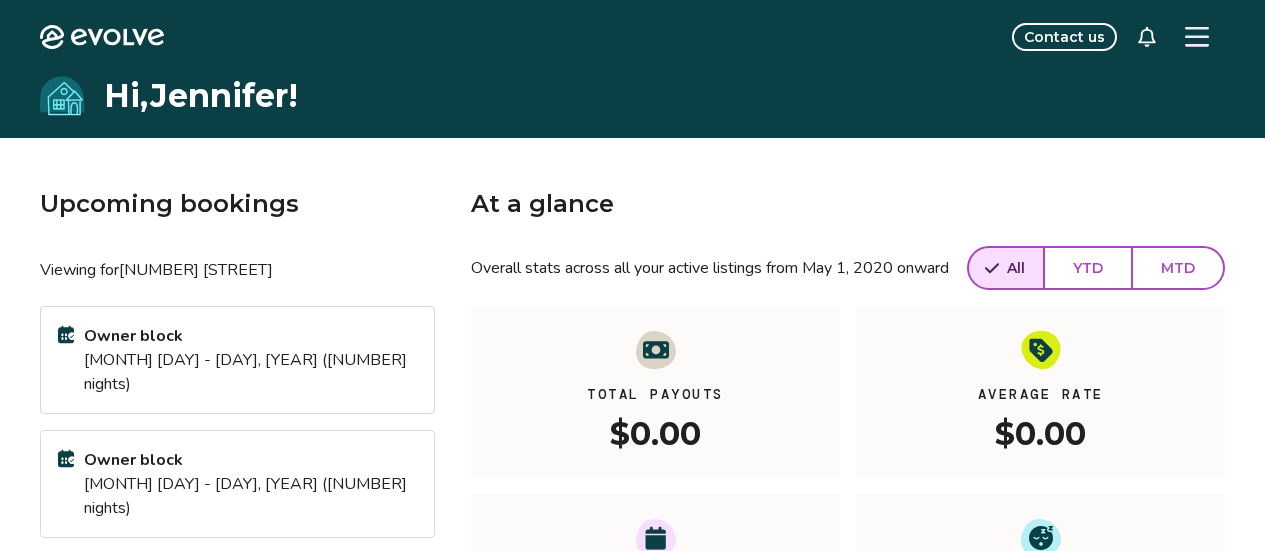 scroll, scrollTop: 482, scrollLeft: 0, axis: vertical 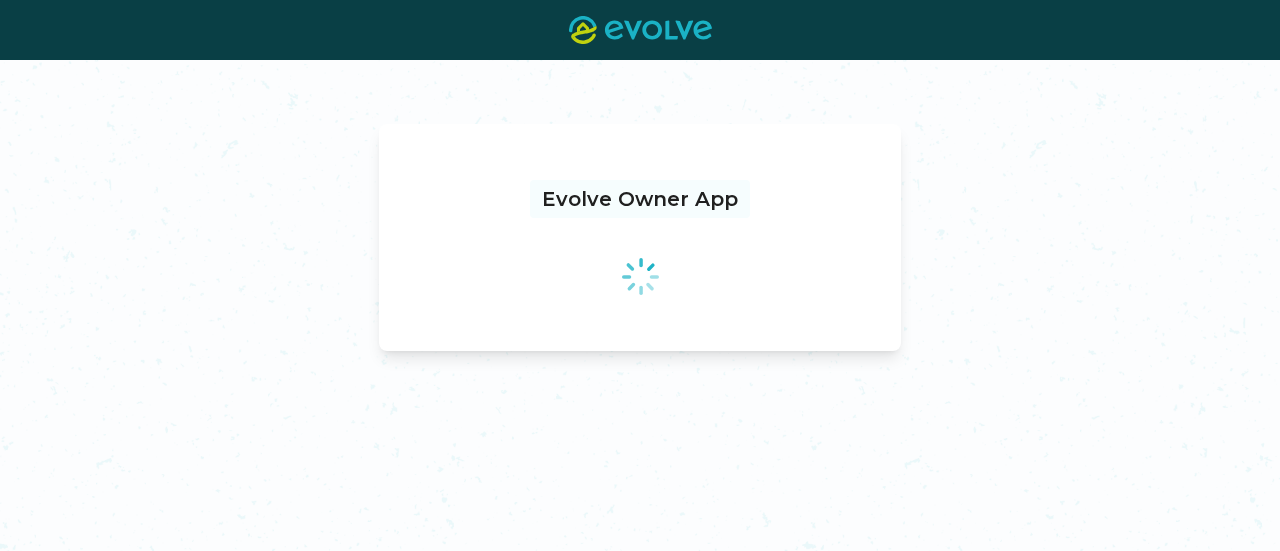 click on "Evolve Owner App" at bounding box center [640, 305] 